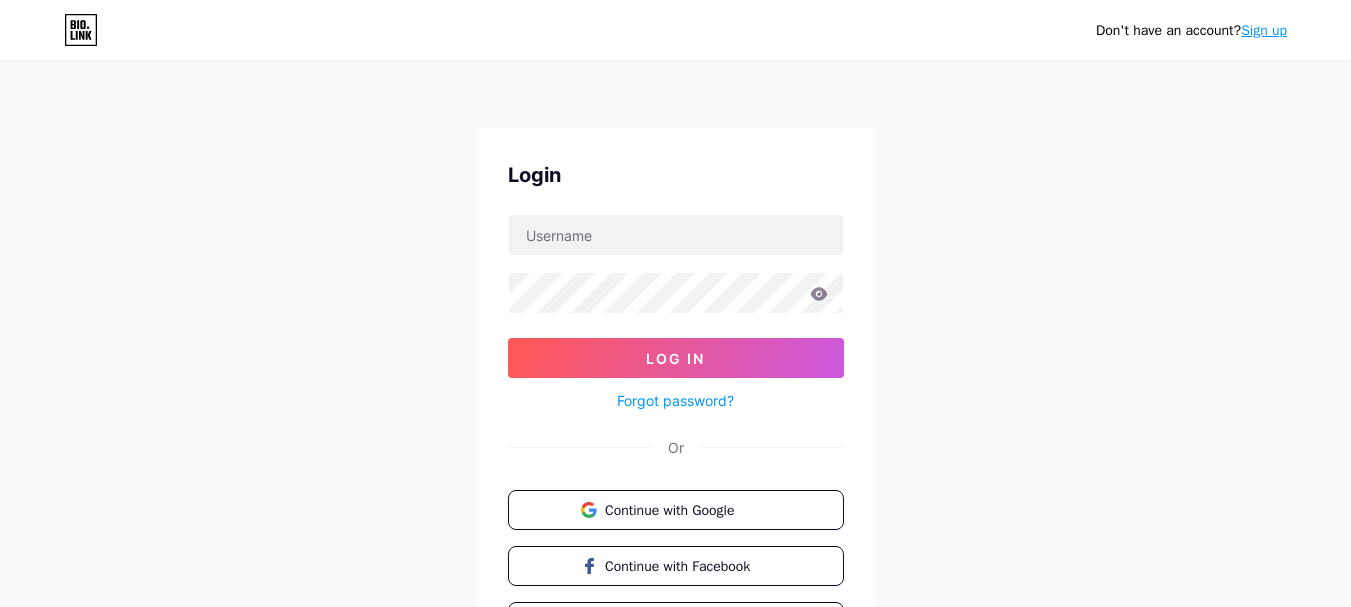 scroll, scrollTop: 0, scrollLeft: 0, axis: both 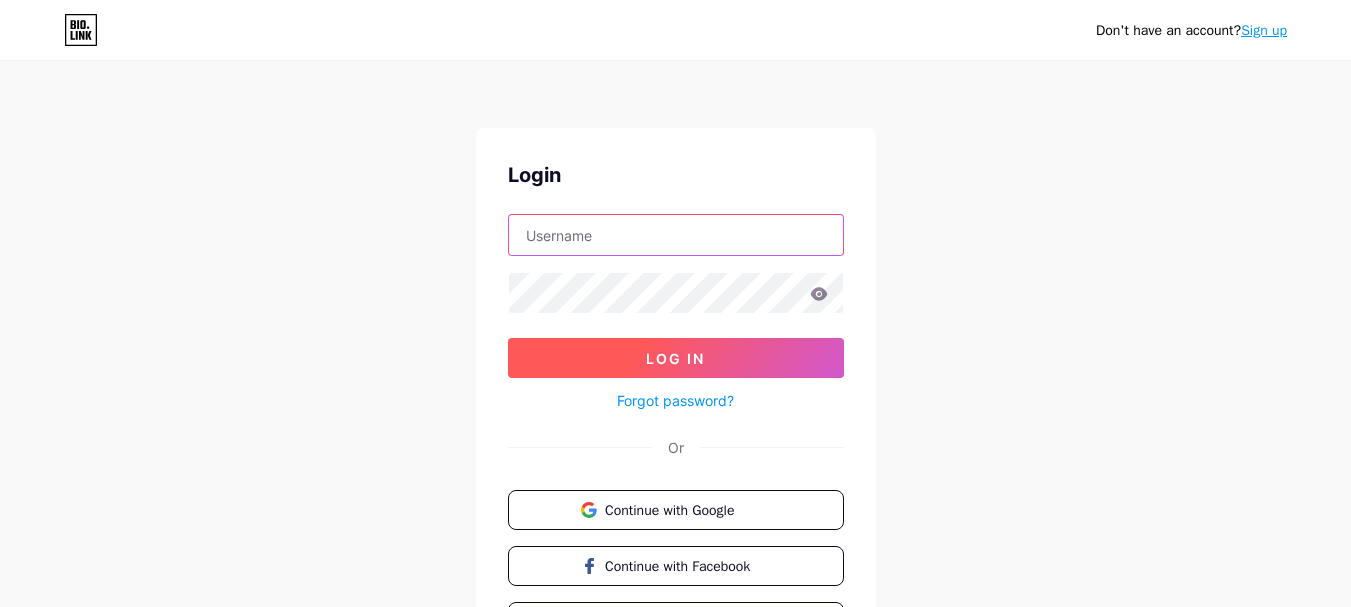 type on "myfunlifearizona@[STATE]" 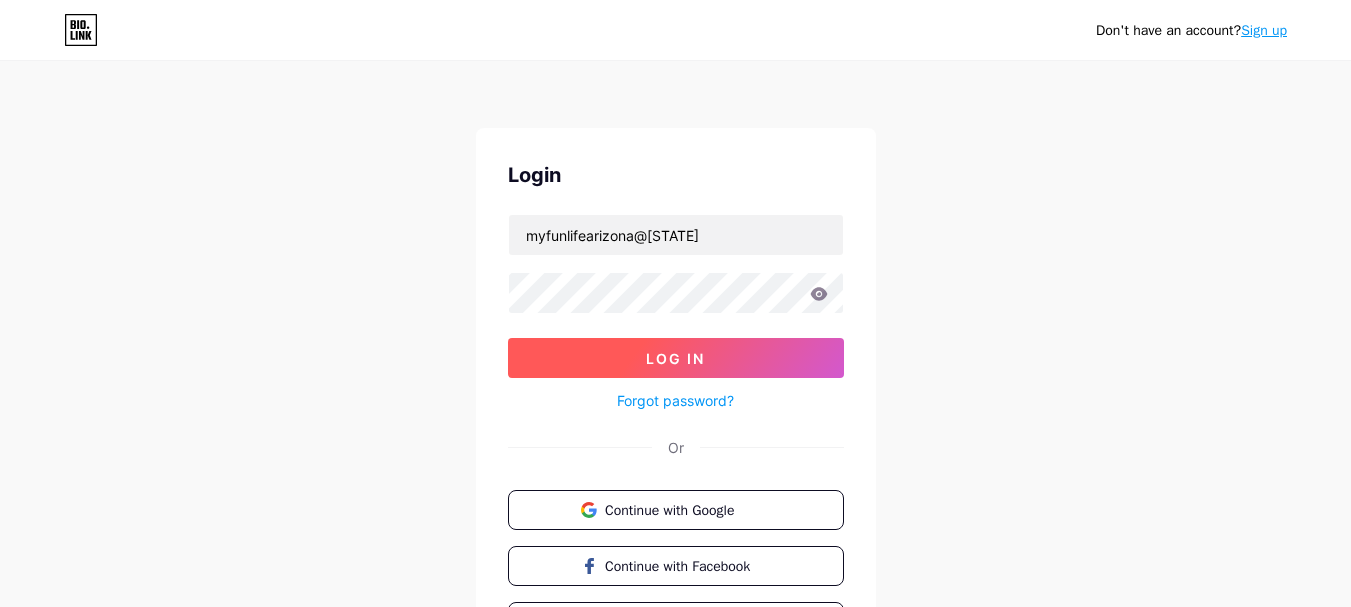 click on "Log In" at bounding box center [675, 358] 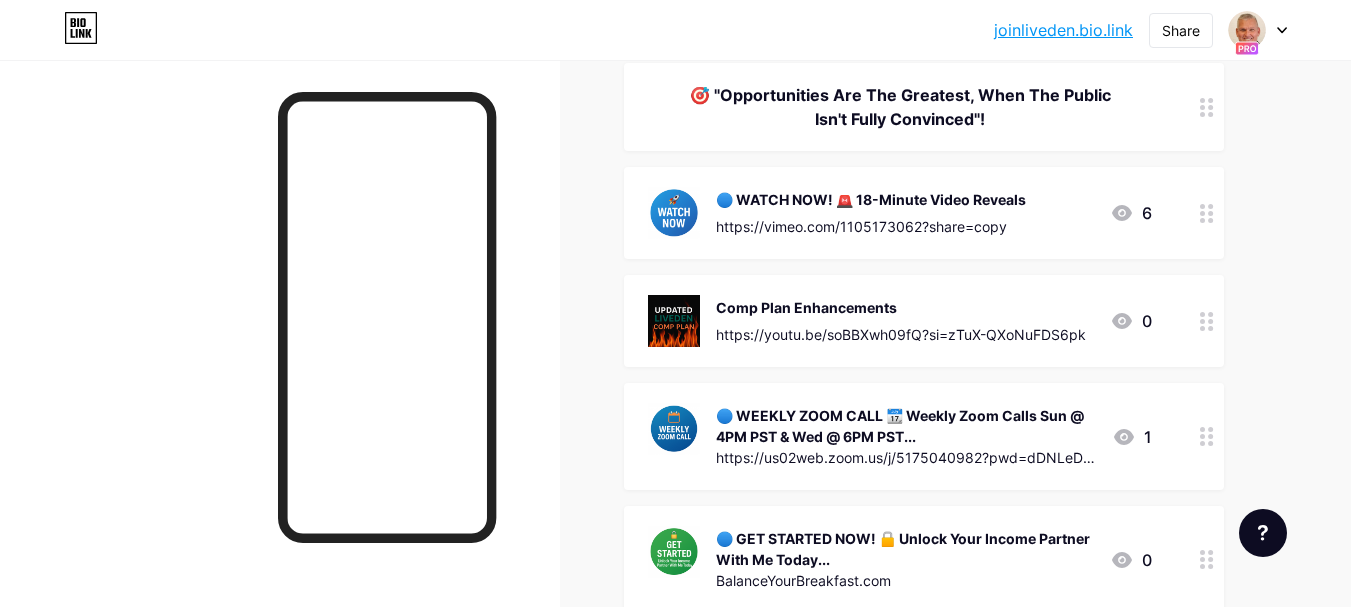scroll, scrollTop: 0, scrollLeft: 0, axis: both 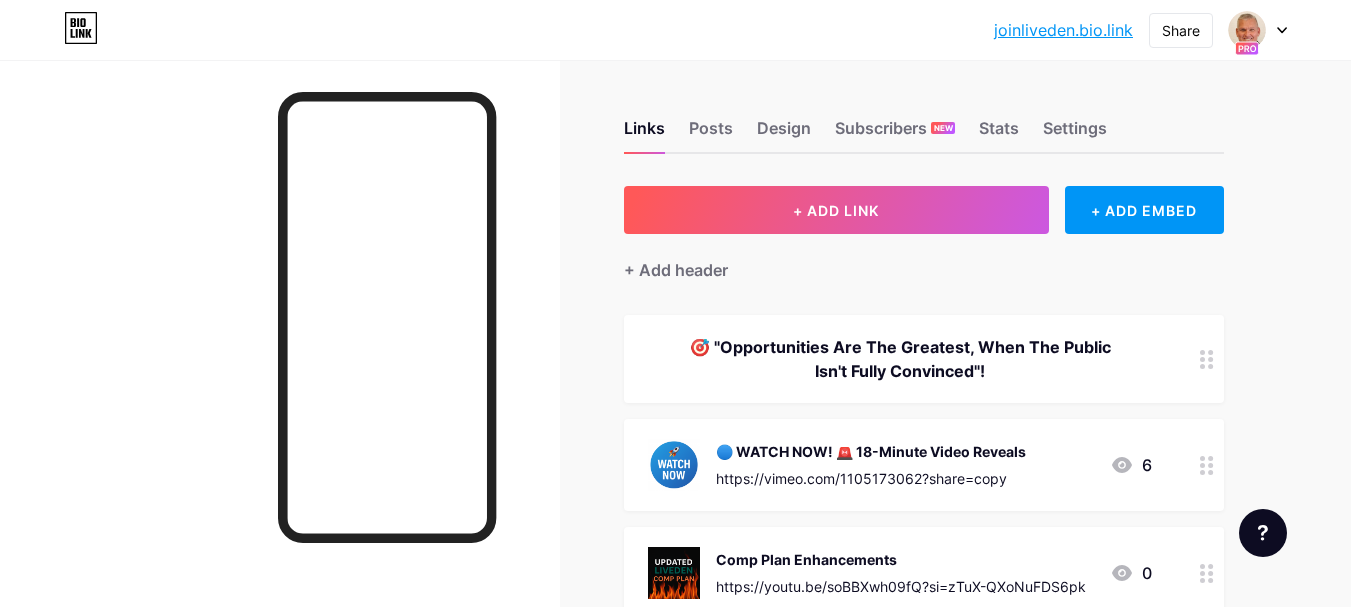 click on "🎯 "Opportunities Are The Greatest, When The Public Isn't Fully Convinced"!" at bounding box center [900, 359] 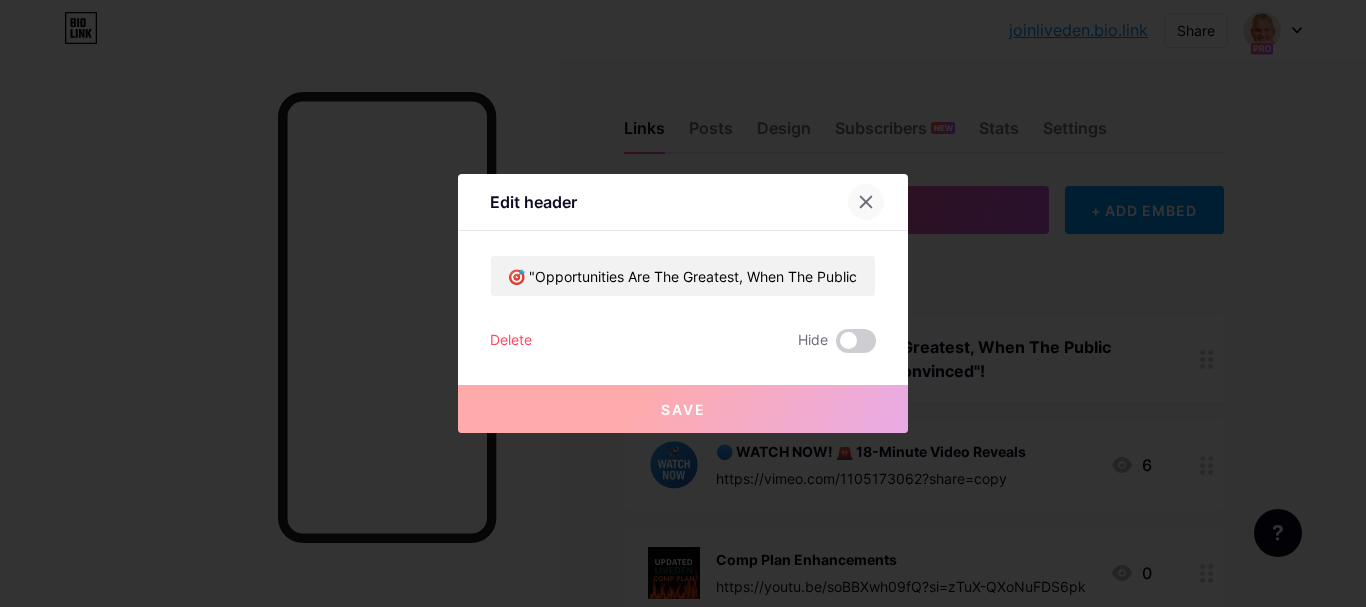 click 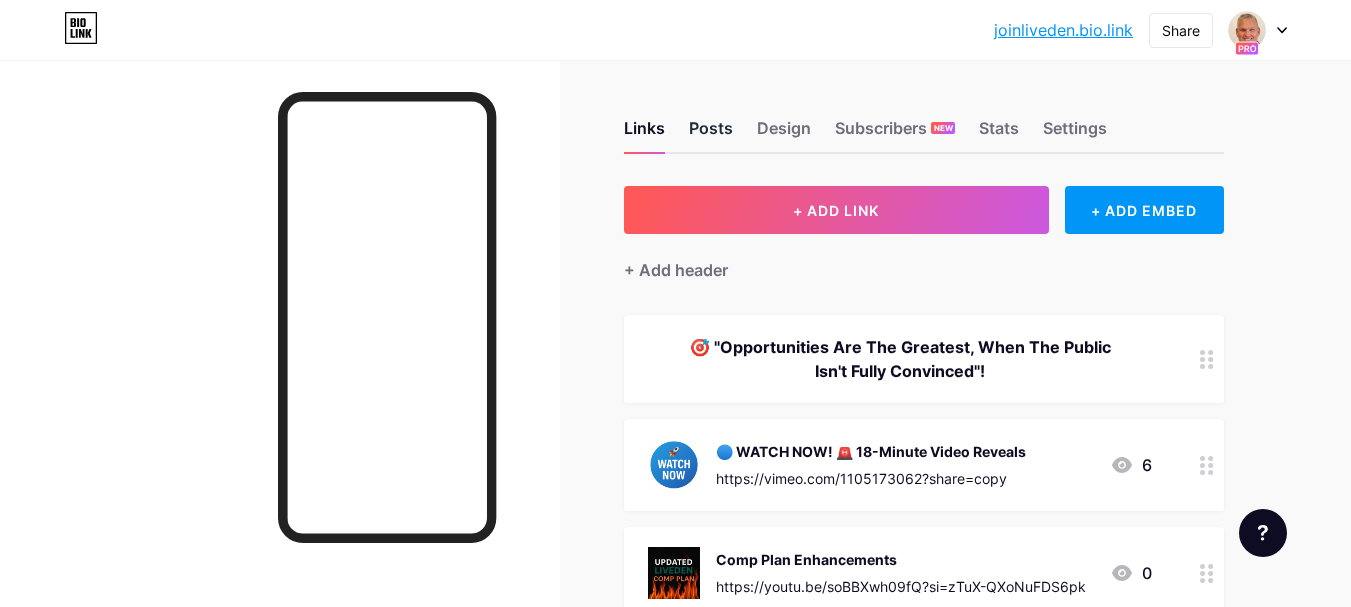 click on "Posts" at bounding box center (711, 134) 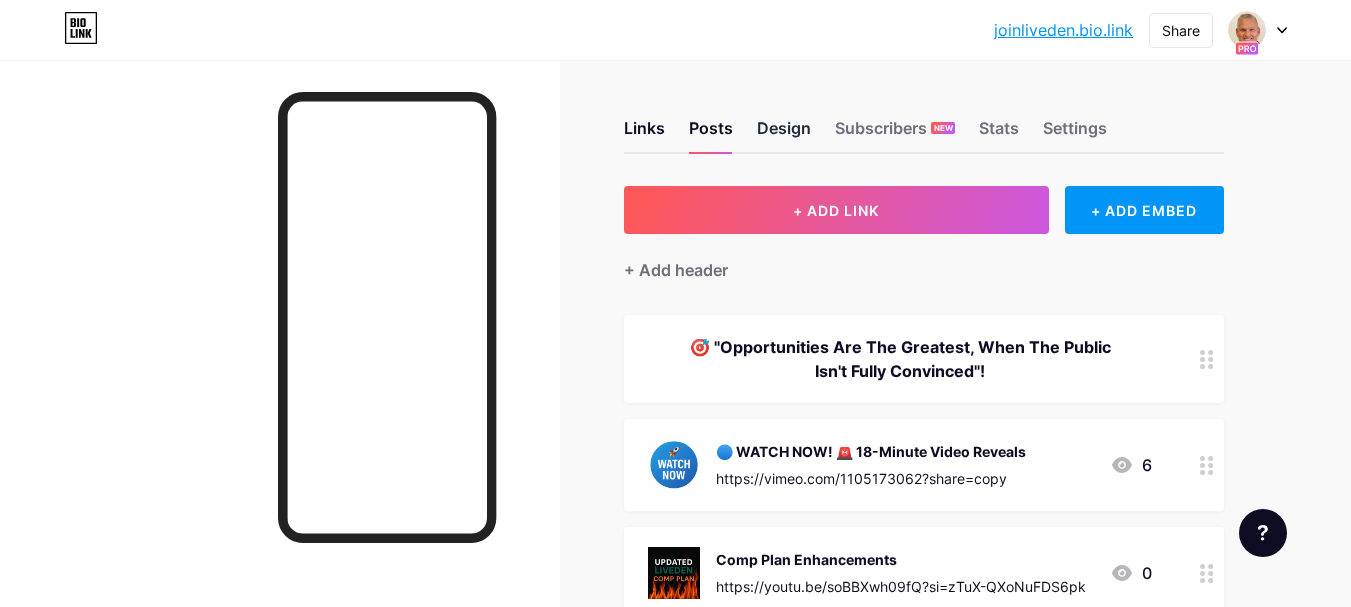 click on "Design" at bounding box center (784, 134) 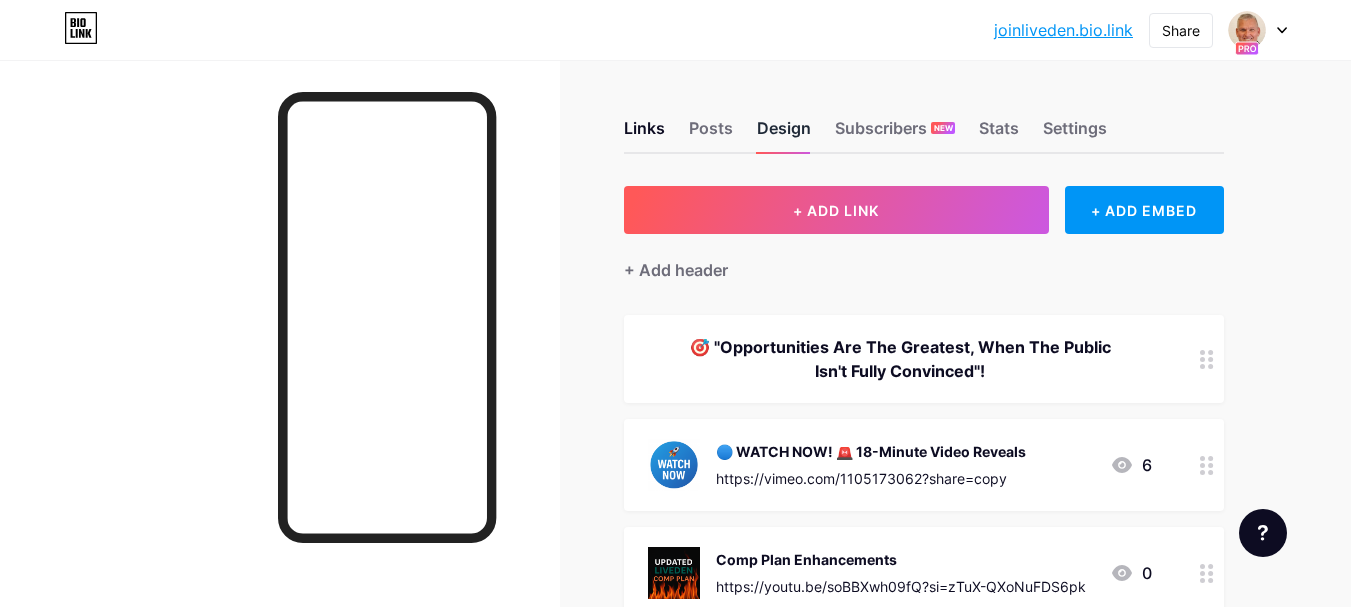 click on "Design" at bounding box center [784, 134] 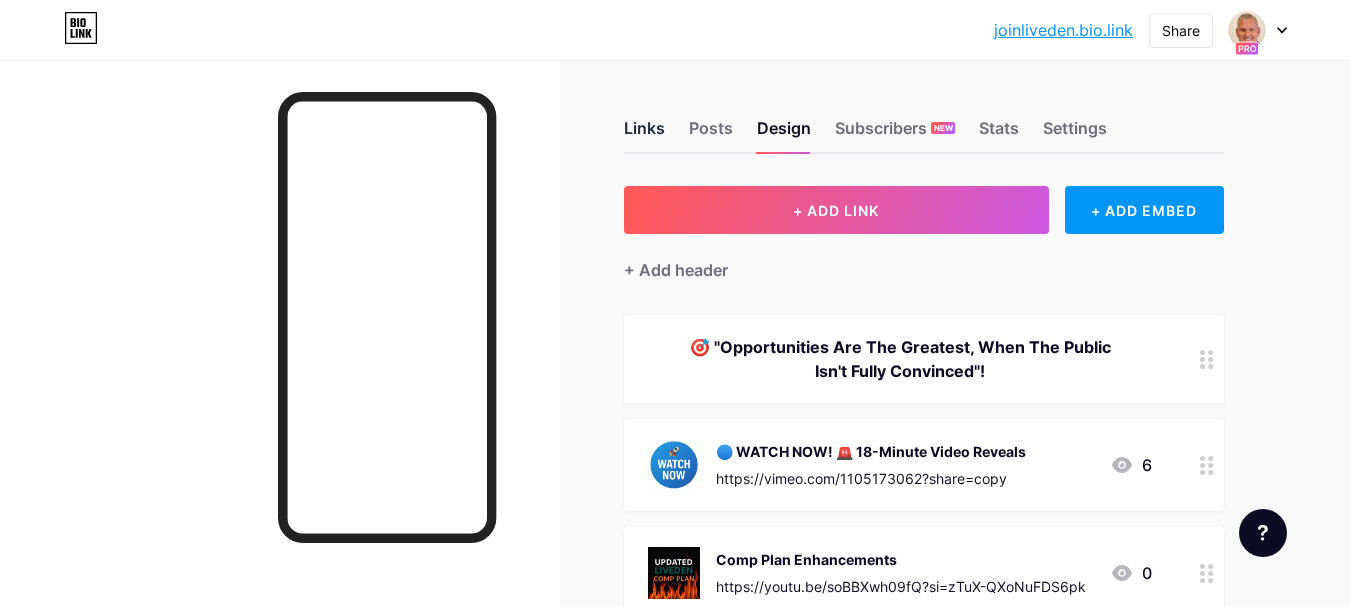 click on "Links" at bounding box center (644, 134) 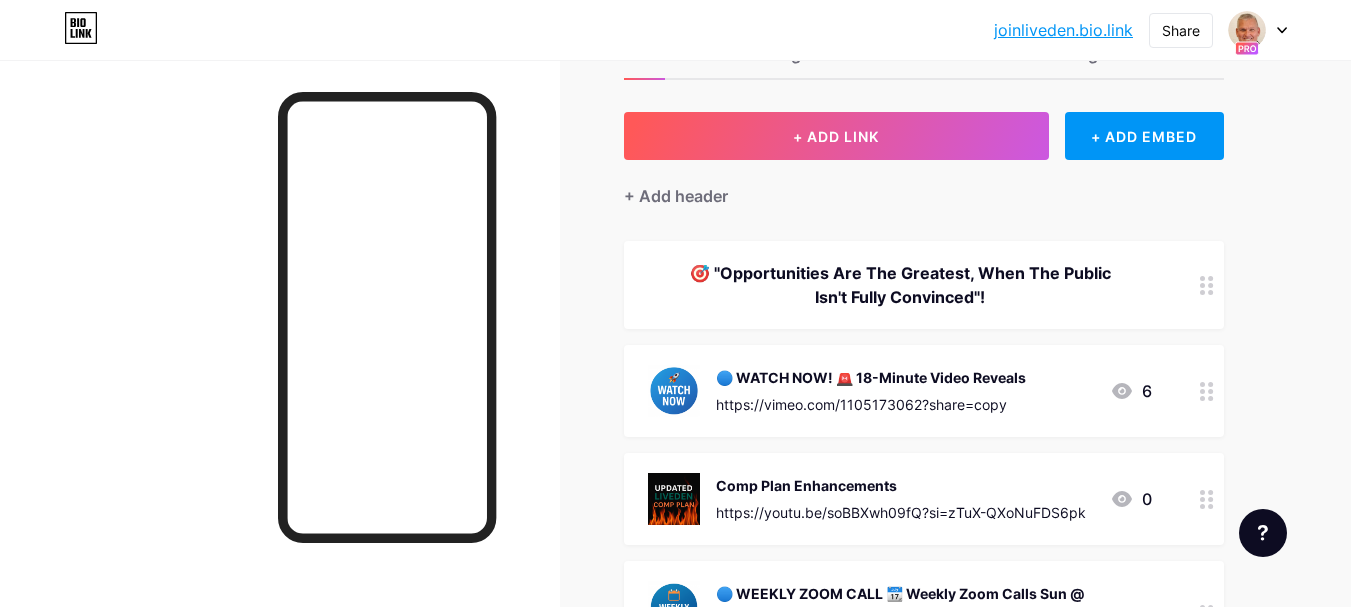 scroll, scrollTop: 0, scrollLeft: 0, axis: both 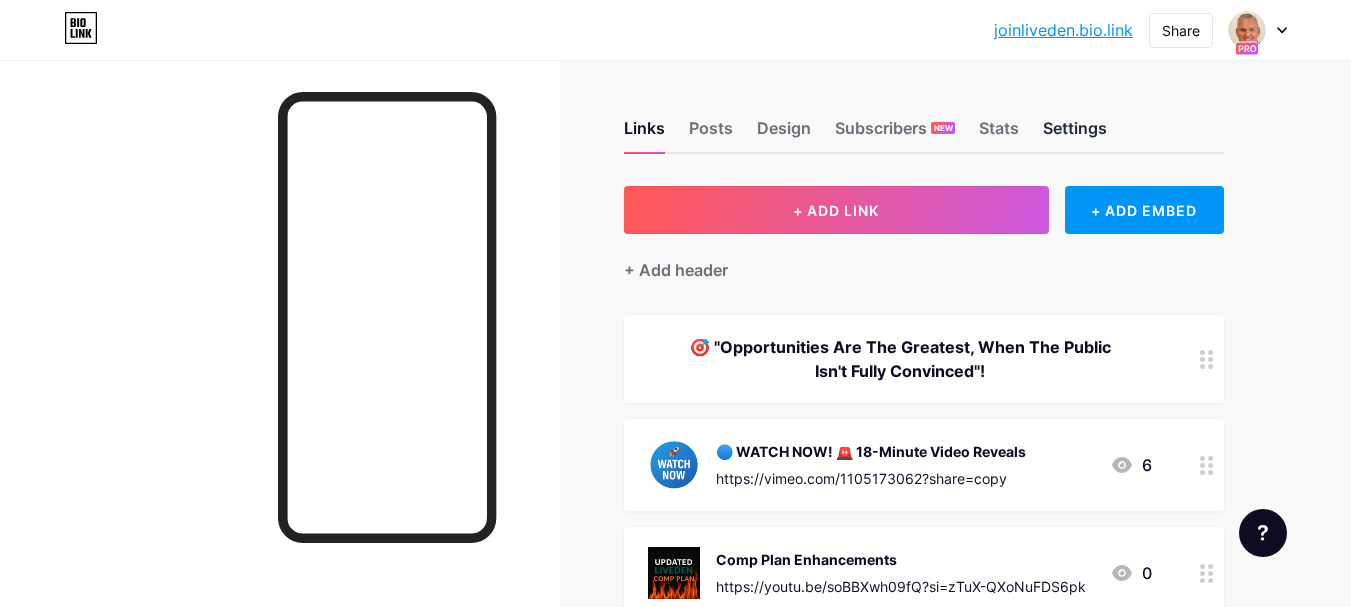 click on "Settings" at bounding box center [1075, 134] 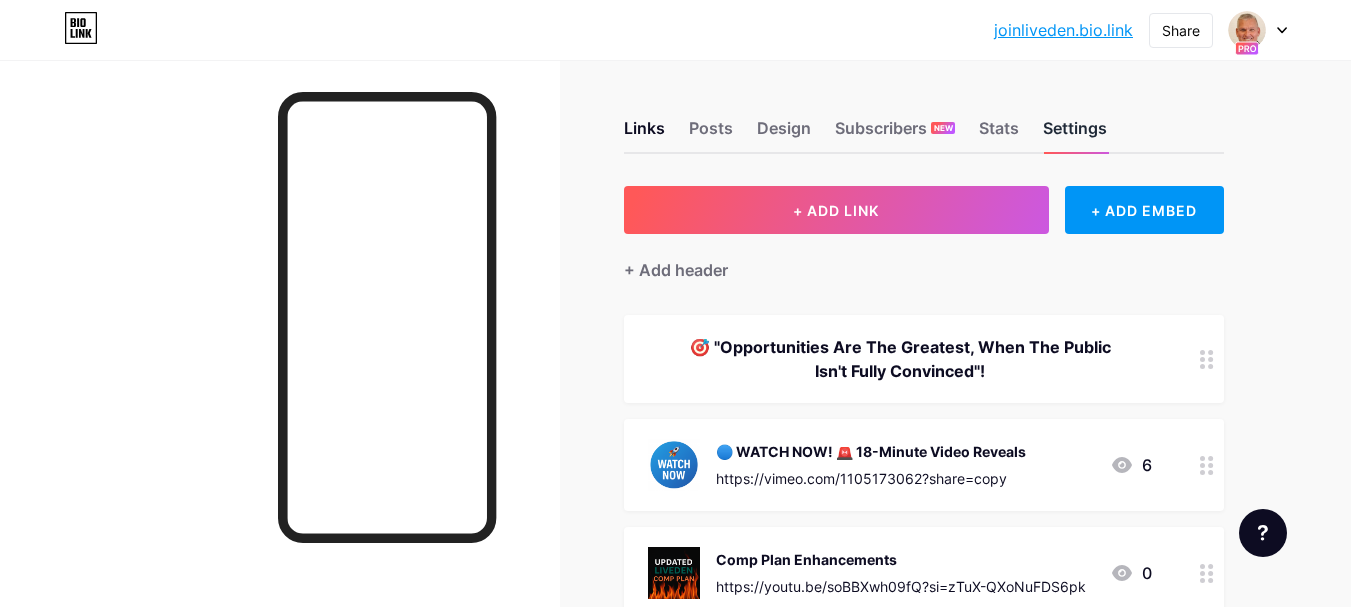 click on "Settings" at bounding box center (1075, 134) 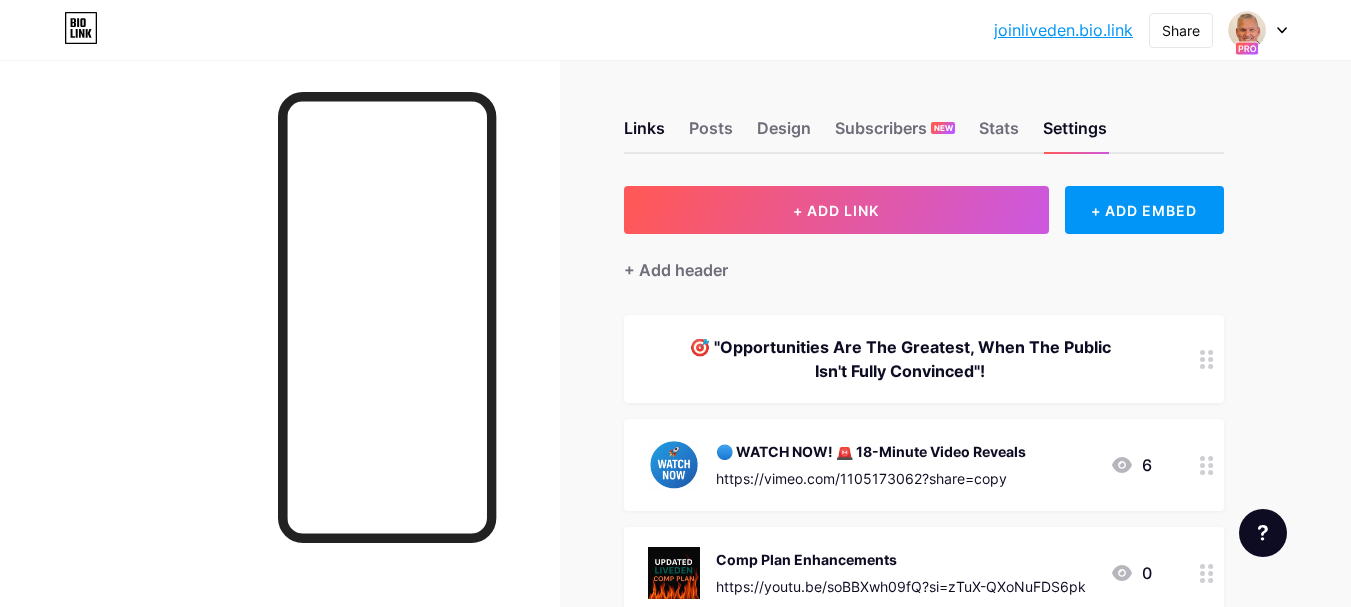 click on "🎯 "Opportunities Are The Greatest, When The Public Isn't Fully Convinced"!" at bounding box center (900, 359) 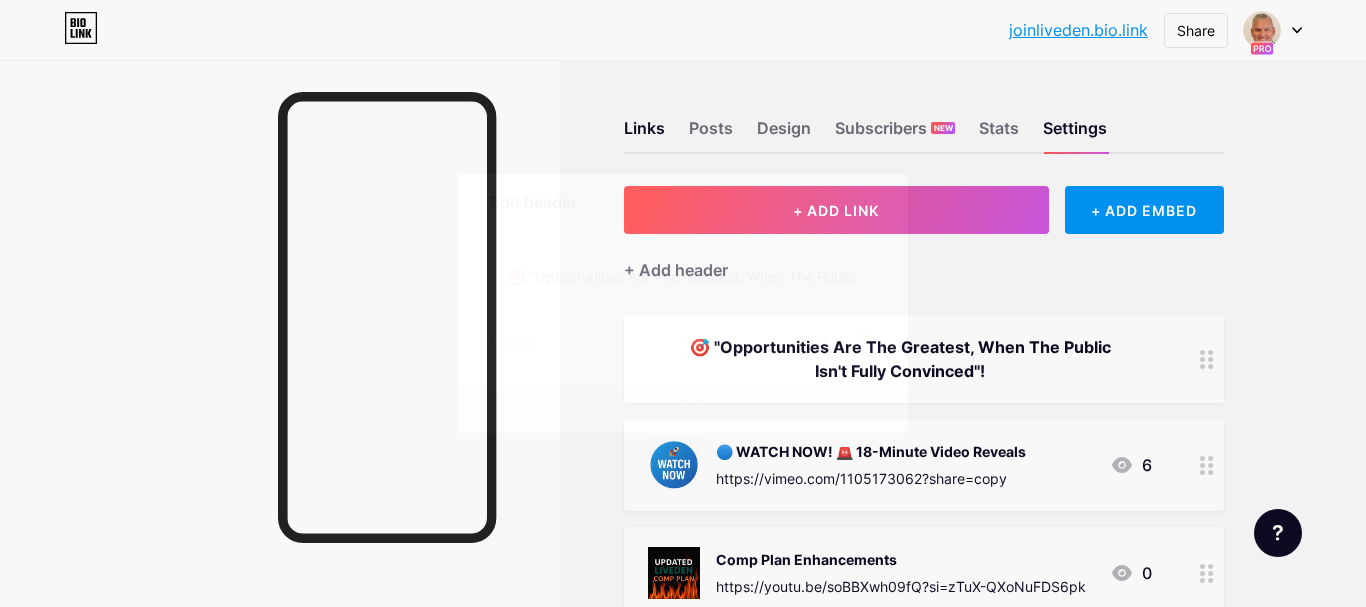 click 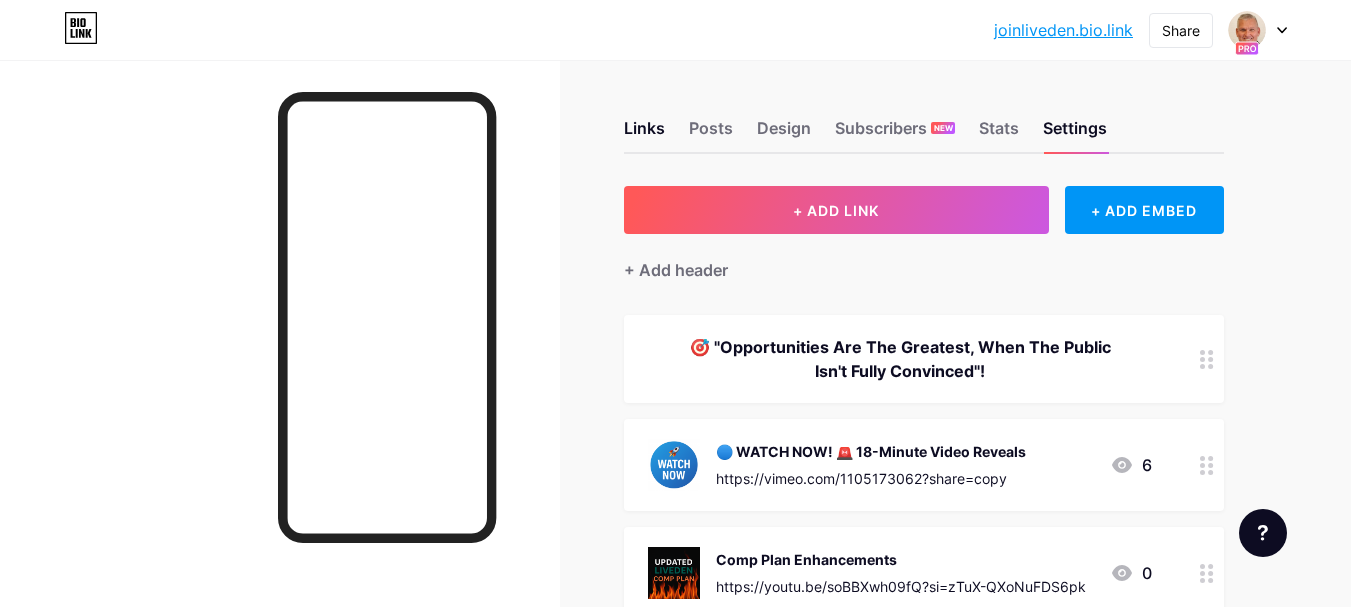 click on "🔵 WATCH NOW! 🚨 18-Minute Video Reveals" at bounding box center (871, 451) 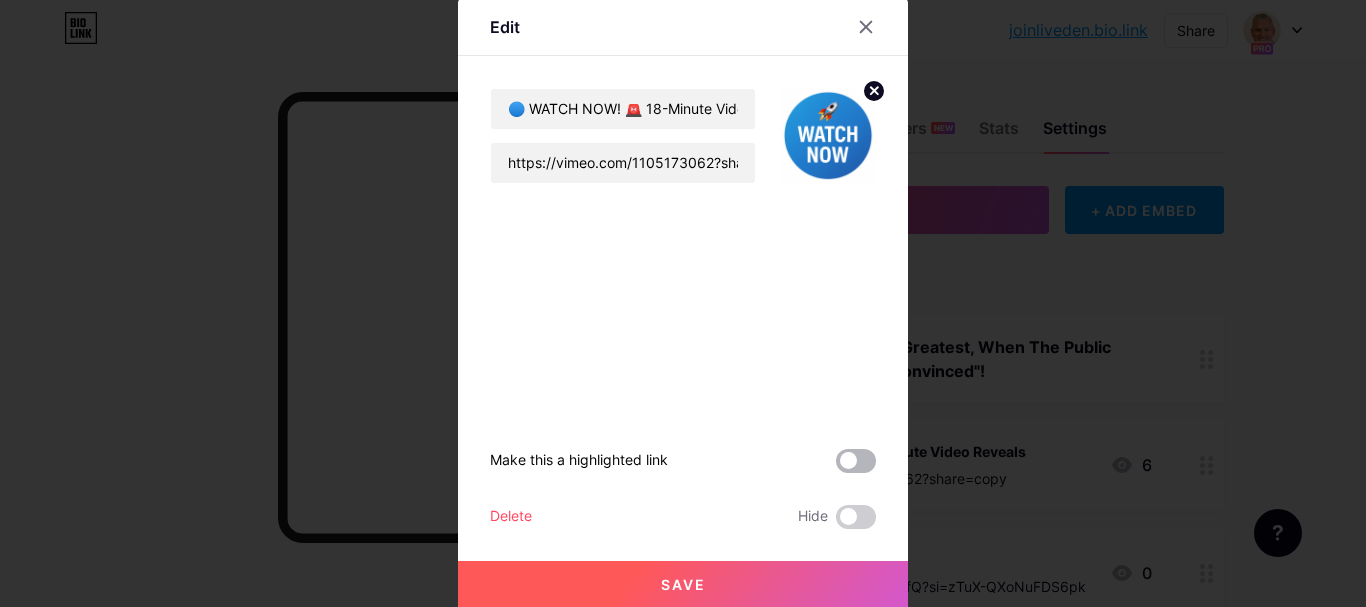 click at bounding box center (856, 461) 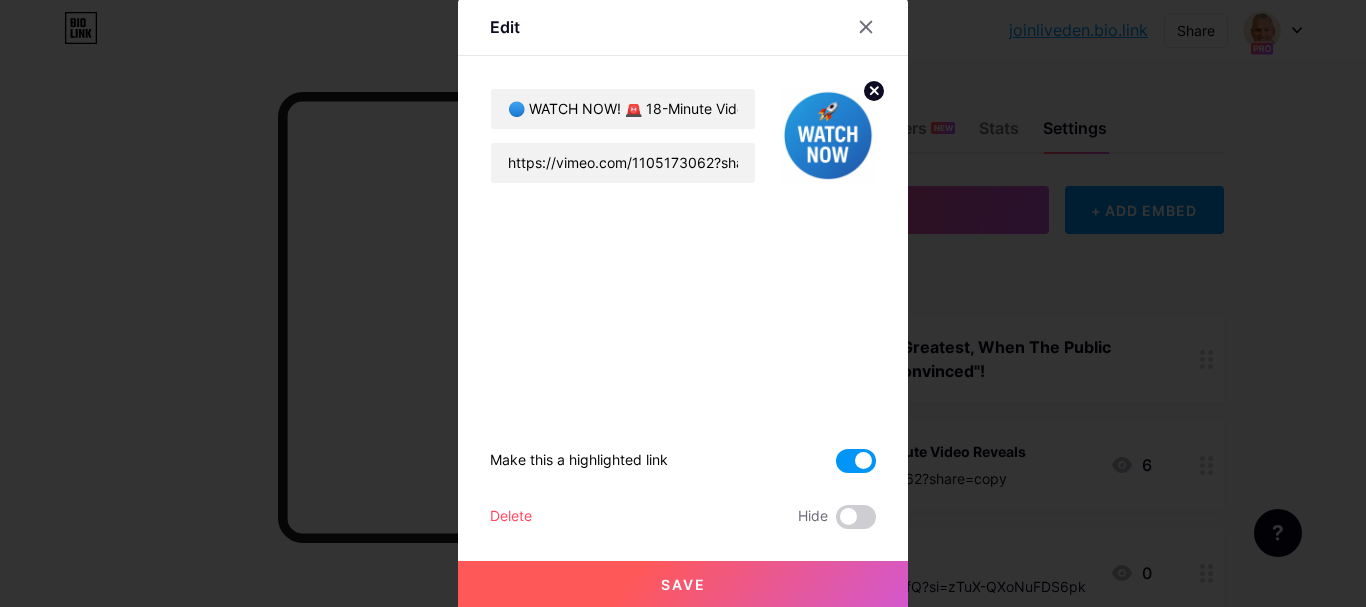 click on "Save" at bounding box center (683, 584) 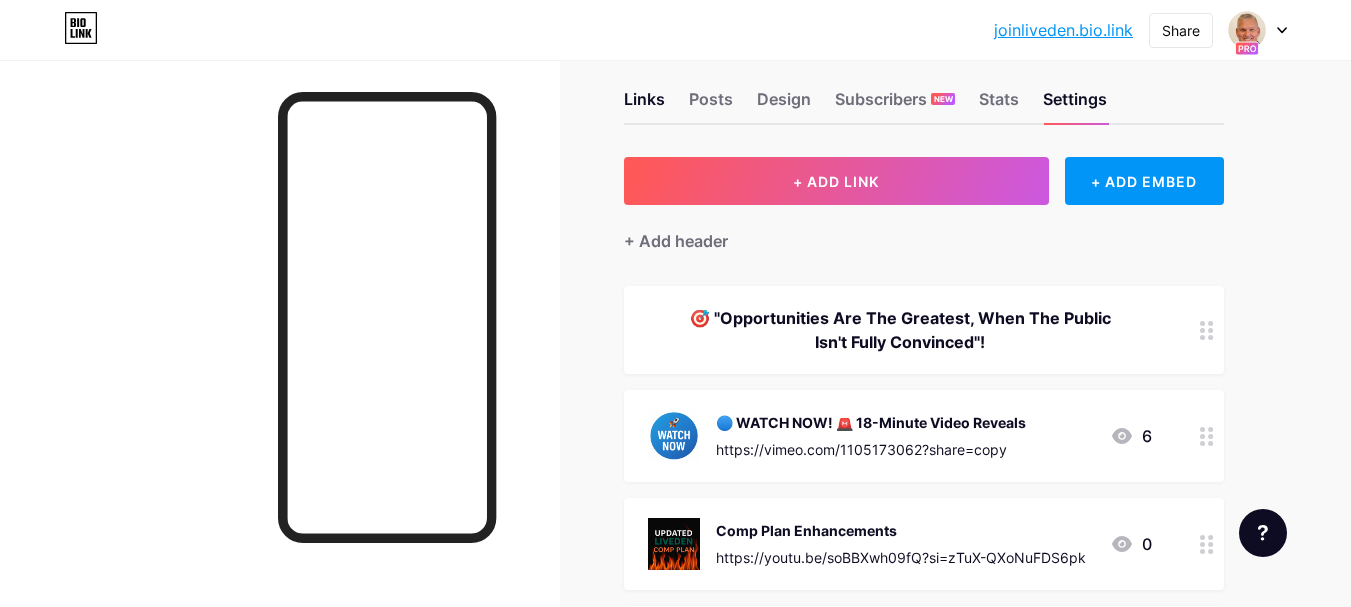 scroll, scrollTop: 0, scrollLeft: 0, axis: both 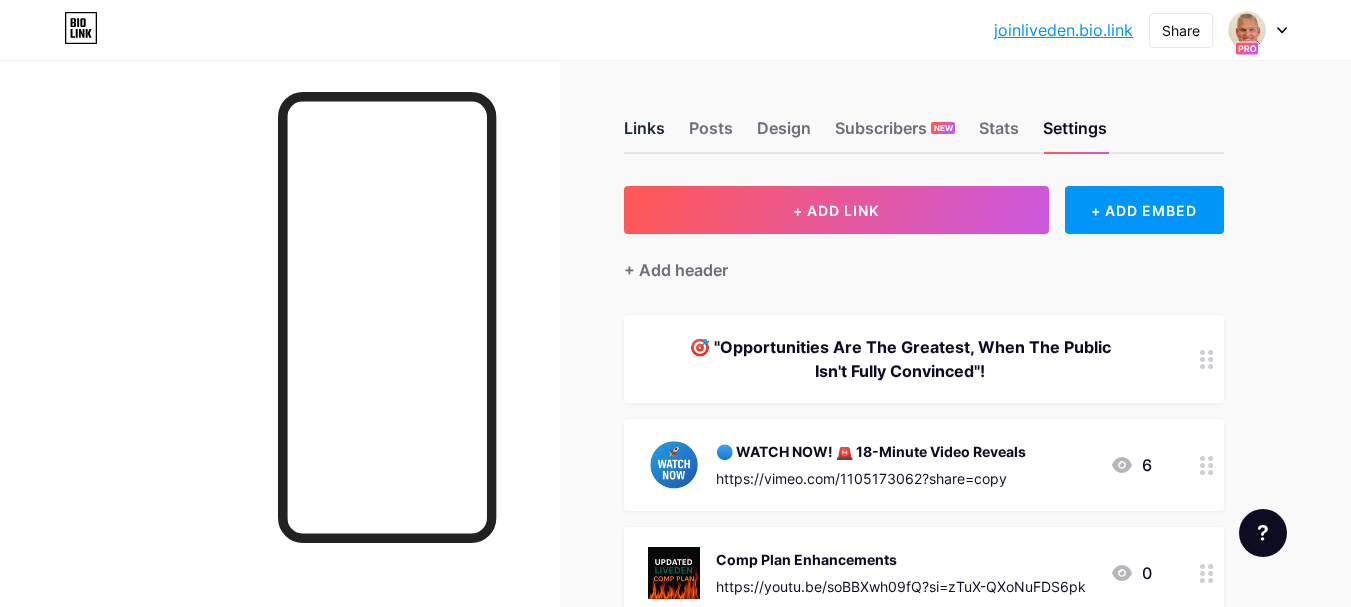 click on "Links" at bounding box center [644, 134] 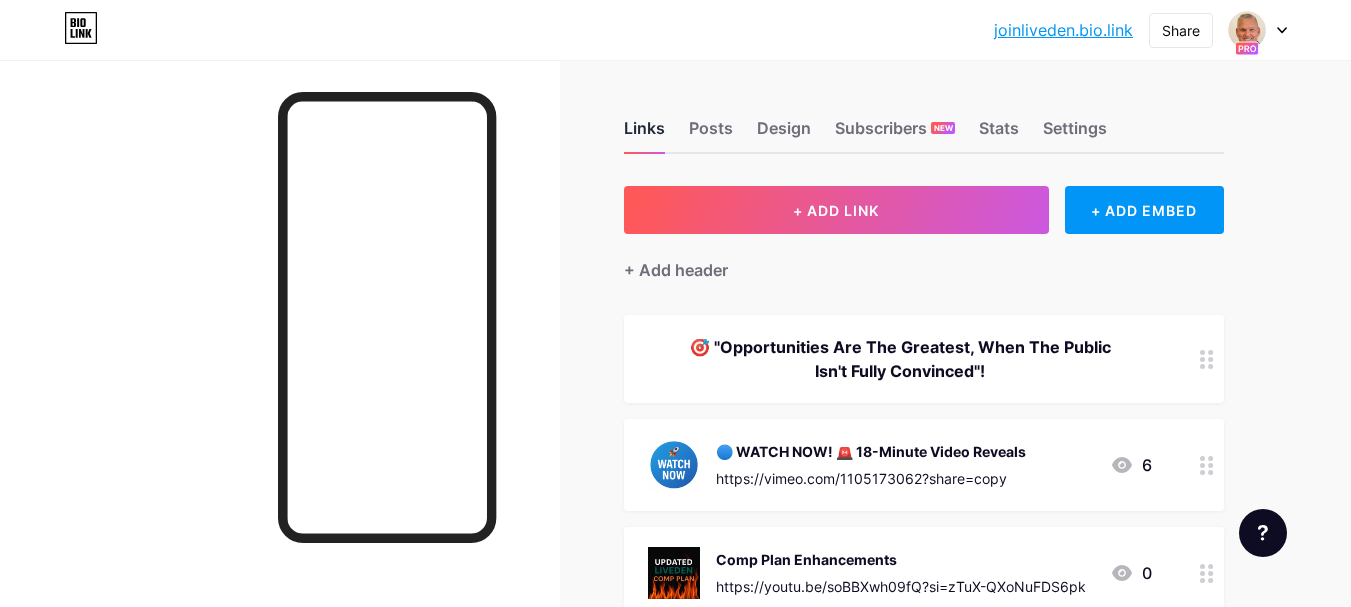 click on "Links" at bounding box center (644, 134) 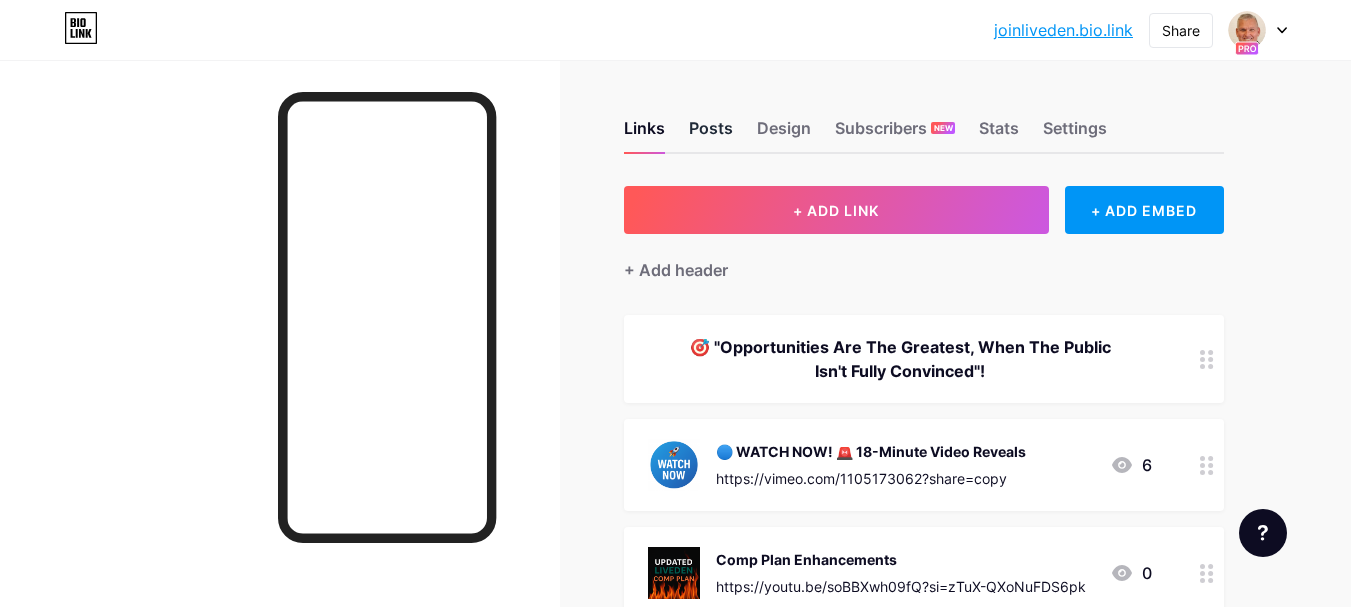 click on "Posts" at bounding box center (711, 134) 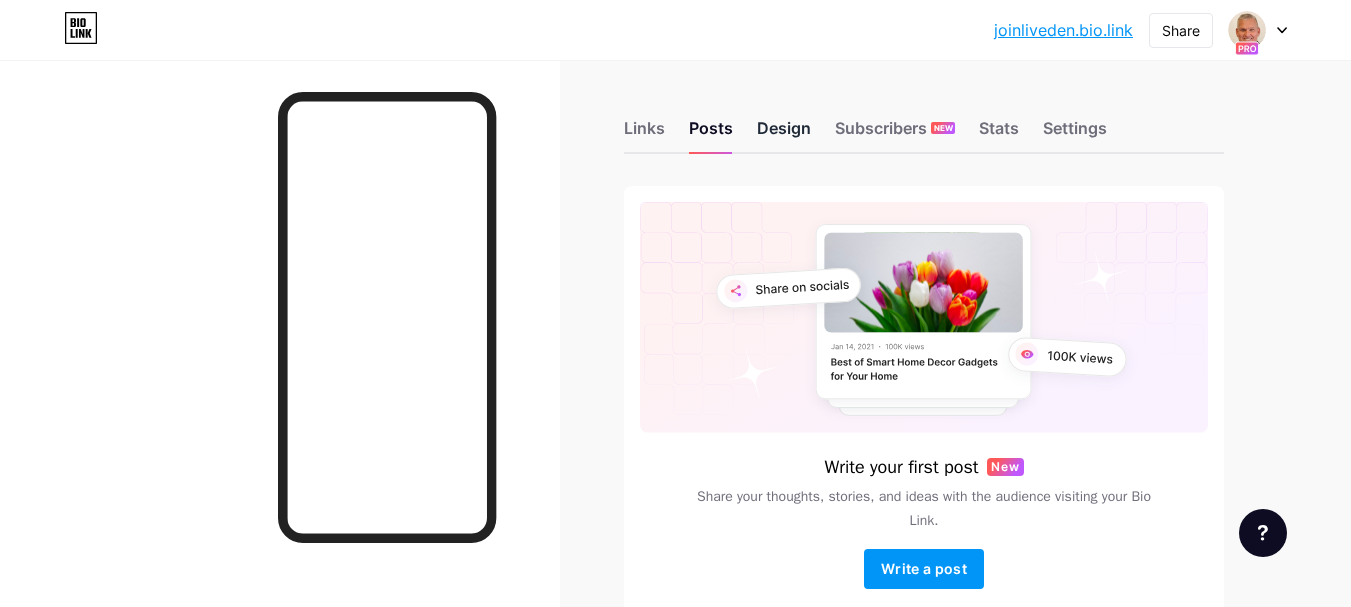 click on "Design" at bounding box center [784, 134] 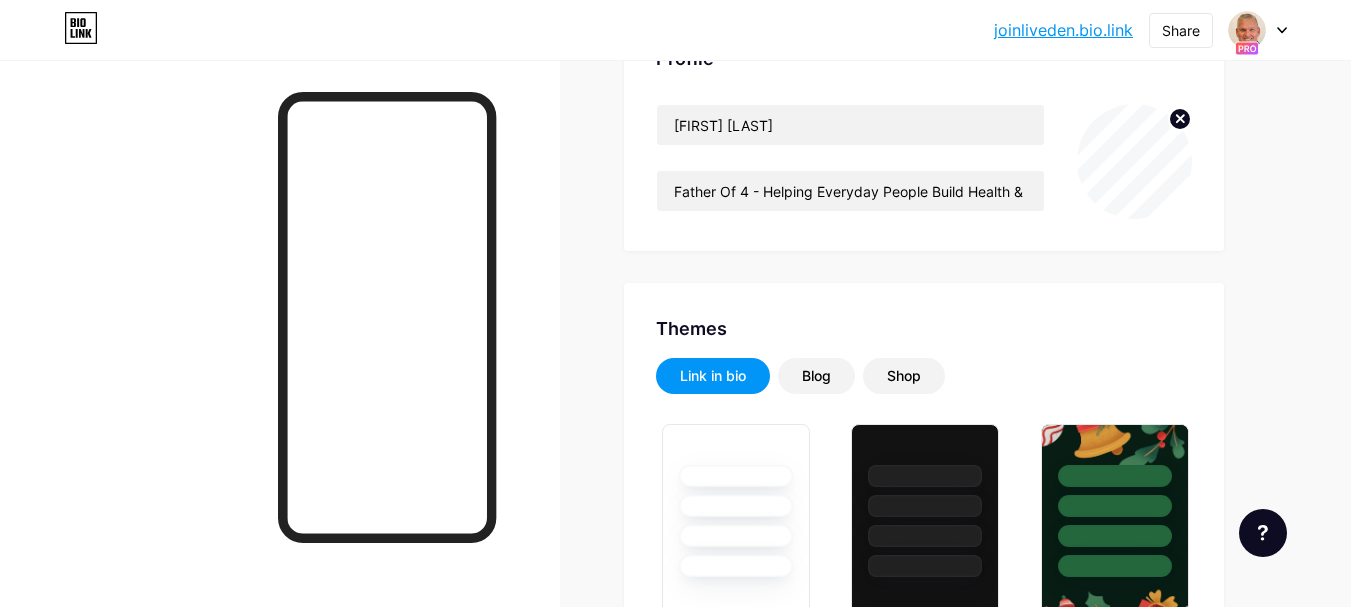 scroll, scrollTop: 0, scrollLeft: 0, axis: both 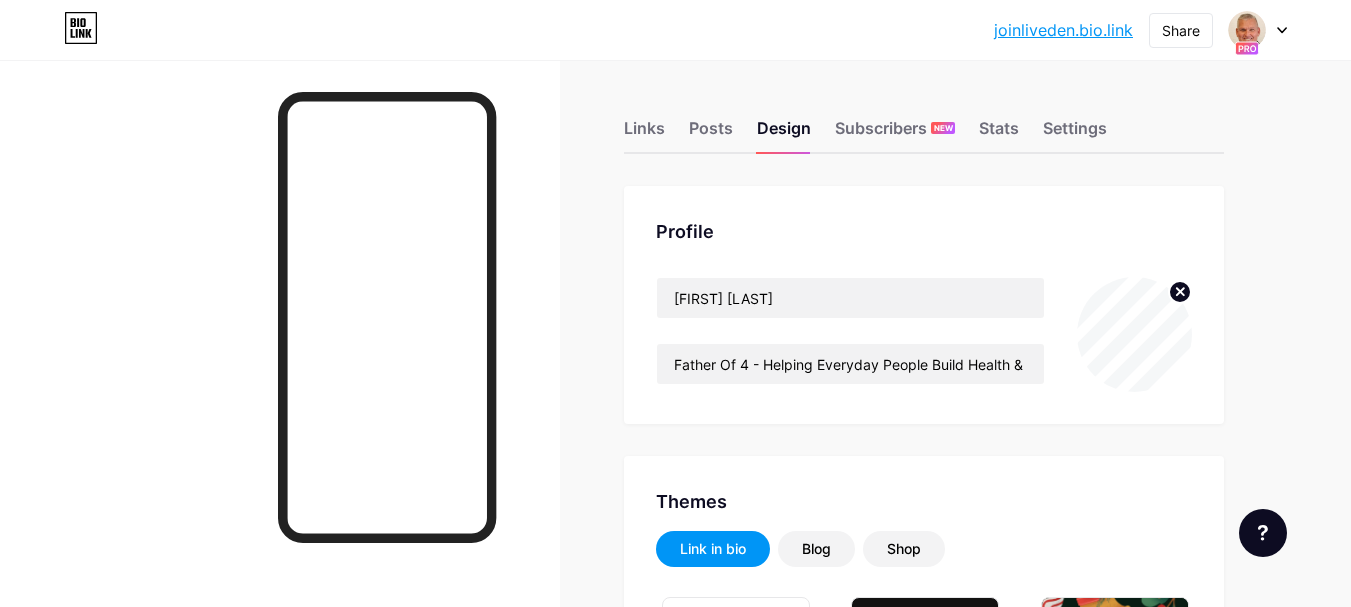 click 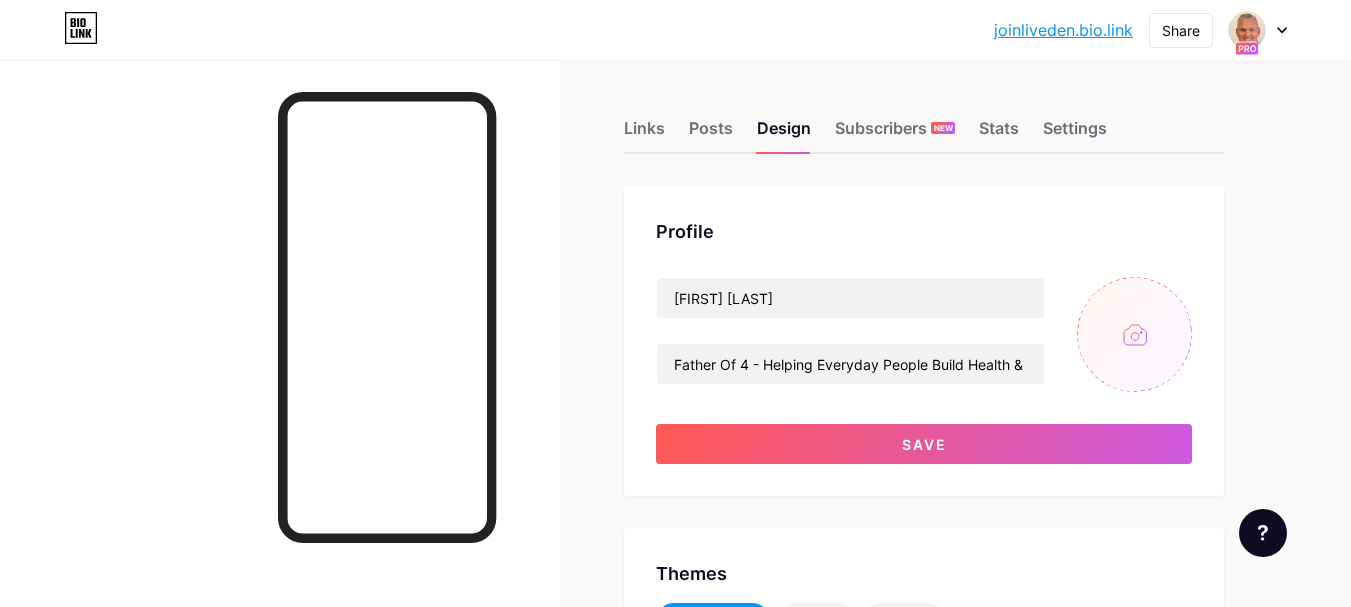 click at bounding box center [1134, 334] 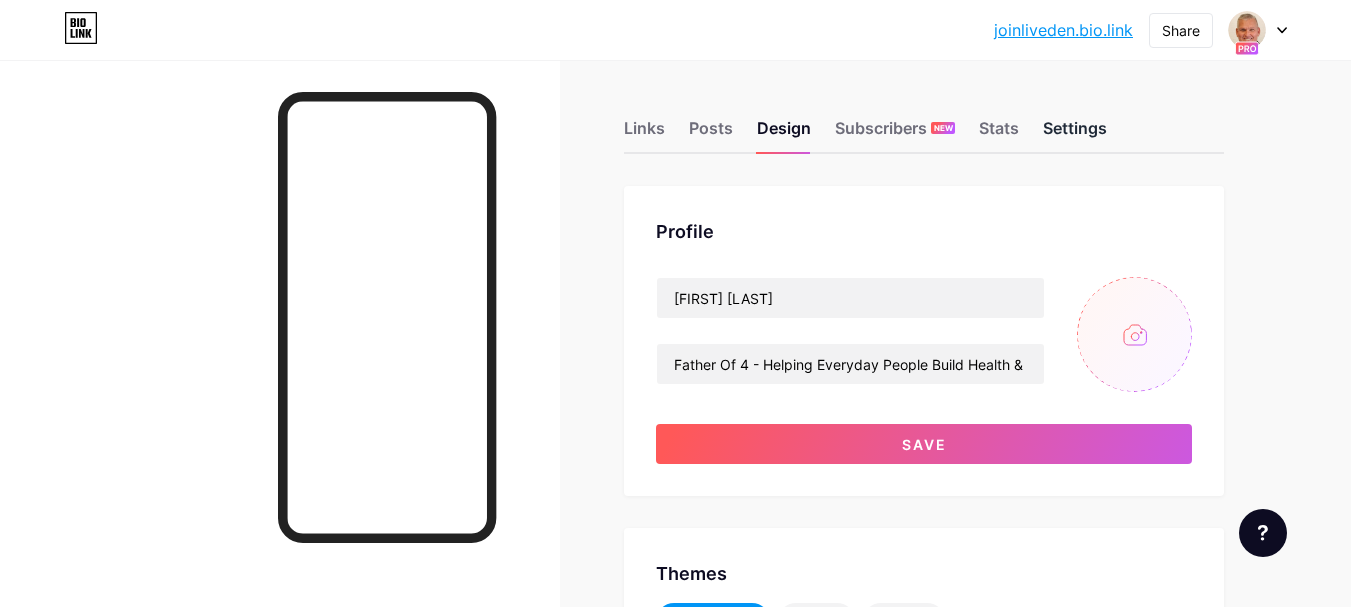 click on "Settings" at bounding box center [1075, 134] 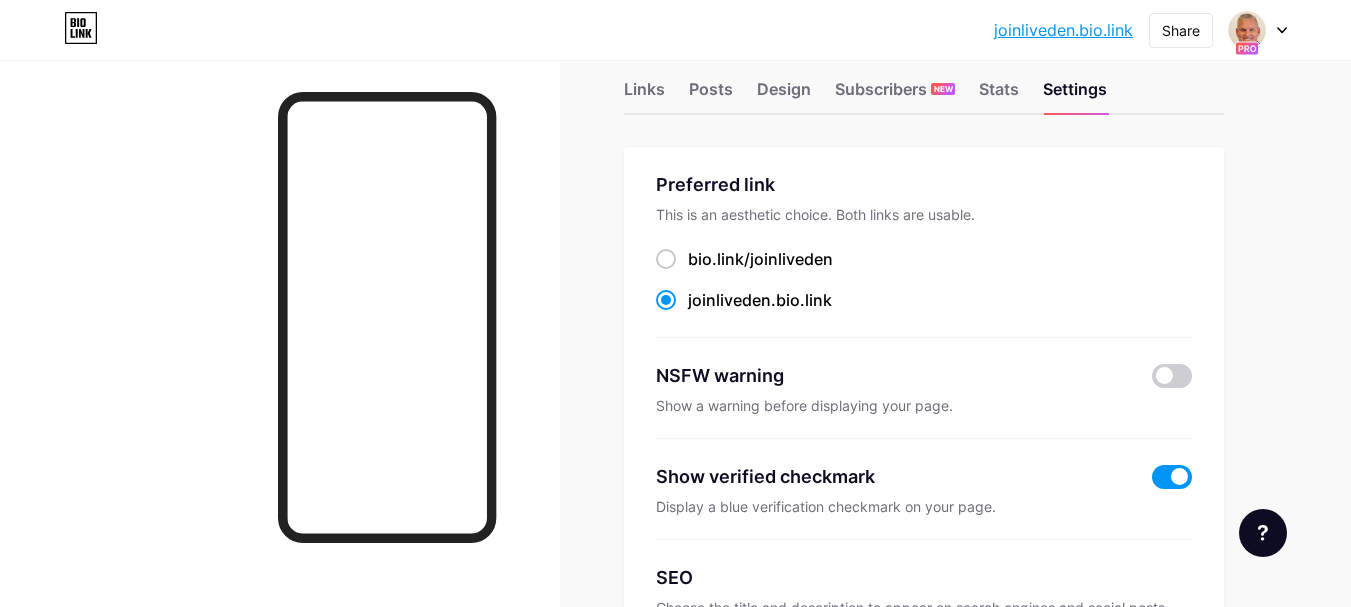 scroll, scrollTop: 0, scrollLeft: 0, axis: both 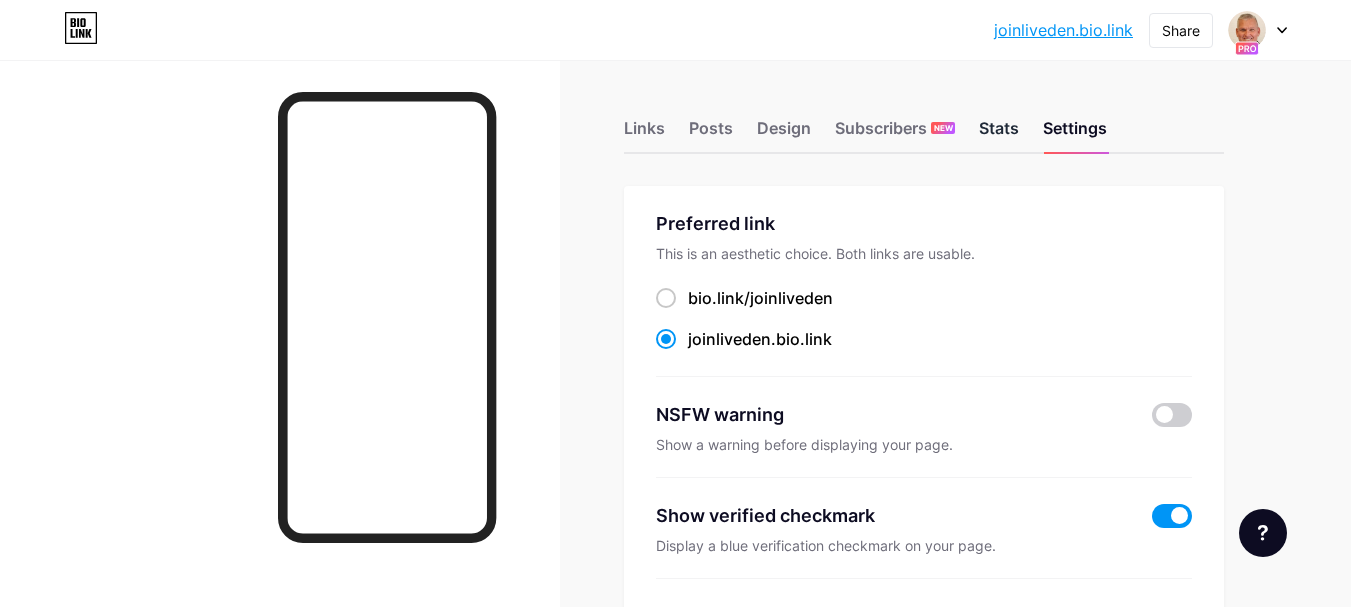 click on "Stats" at bounding box center [999, 134] 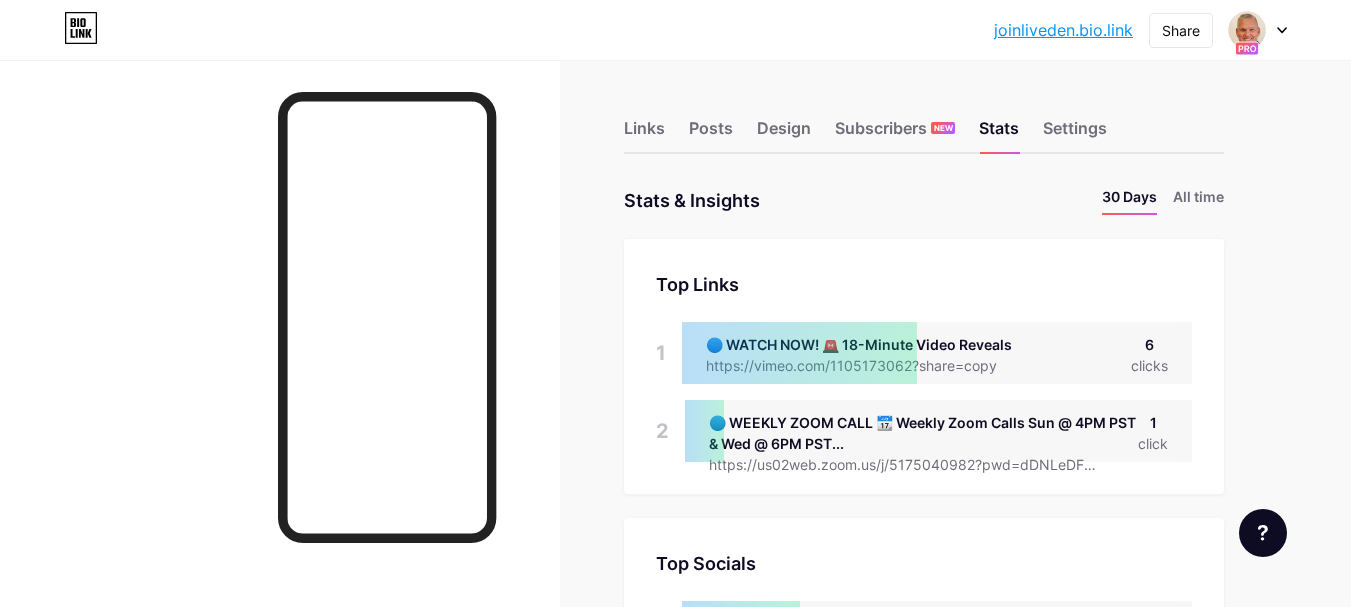 scroll, scrollTop: 999393, scrollLeft: 998649, axis: both 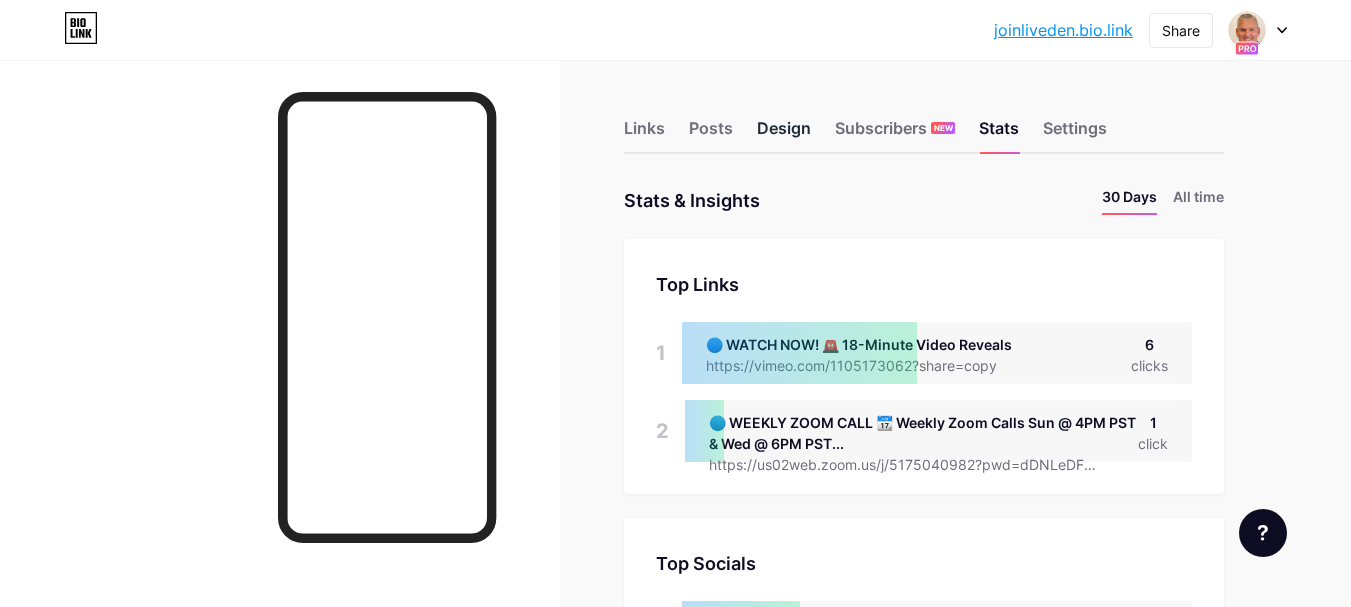 click on "Design" at bounding box center (784, 134) 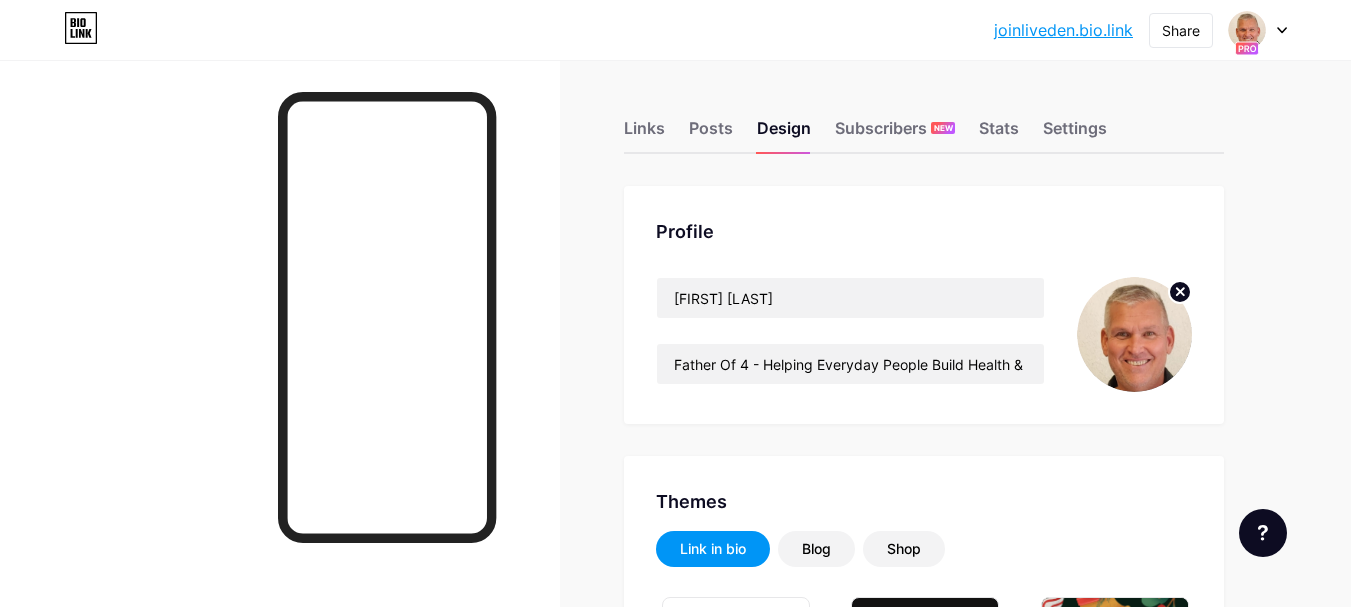 click 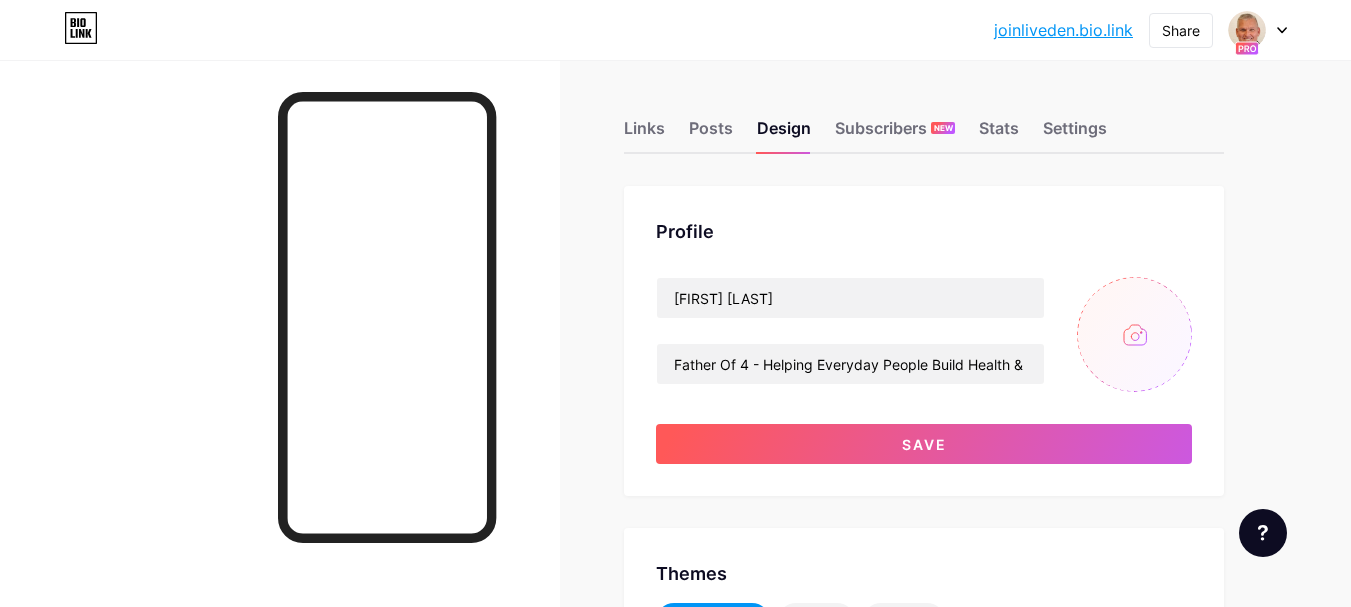 click at bounding box center (1134, 334) 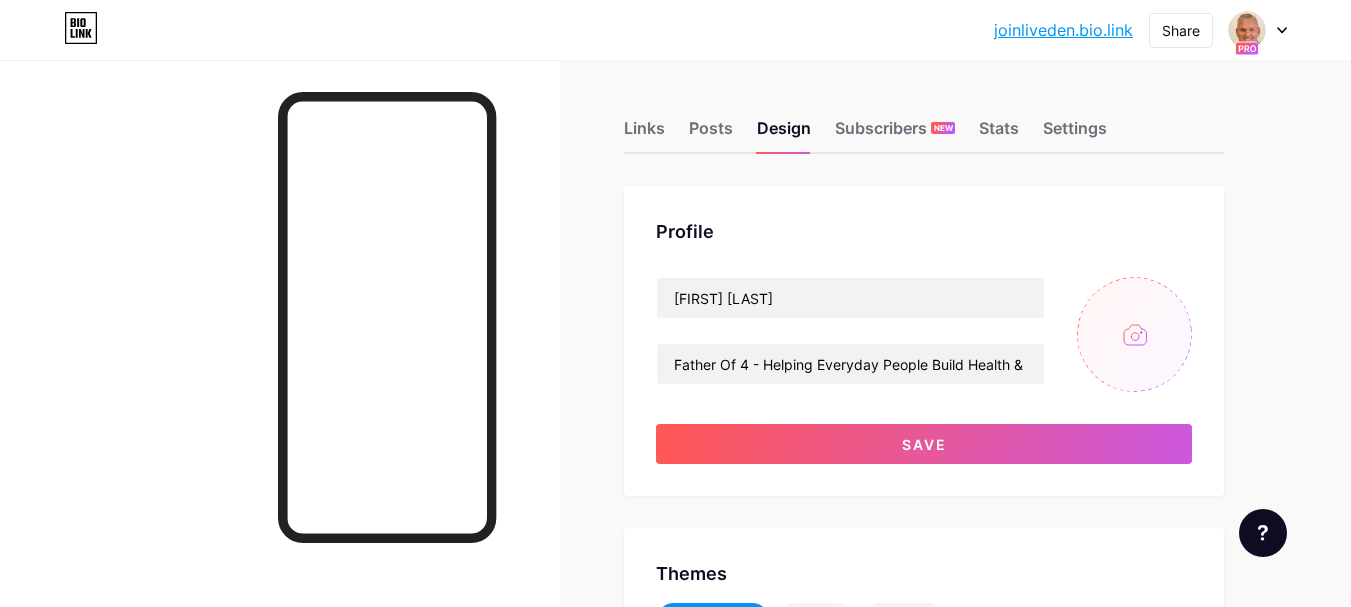 type on "C:\fakepath\1000037816.png" 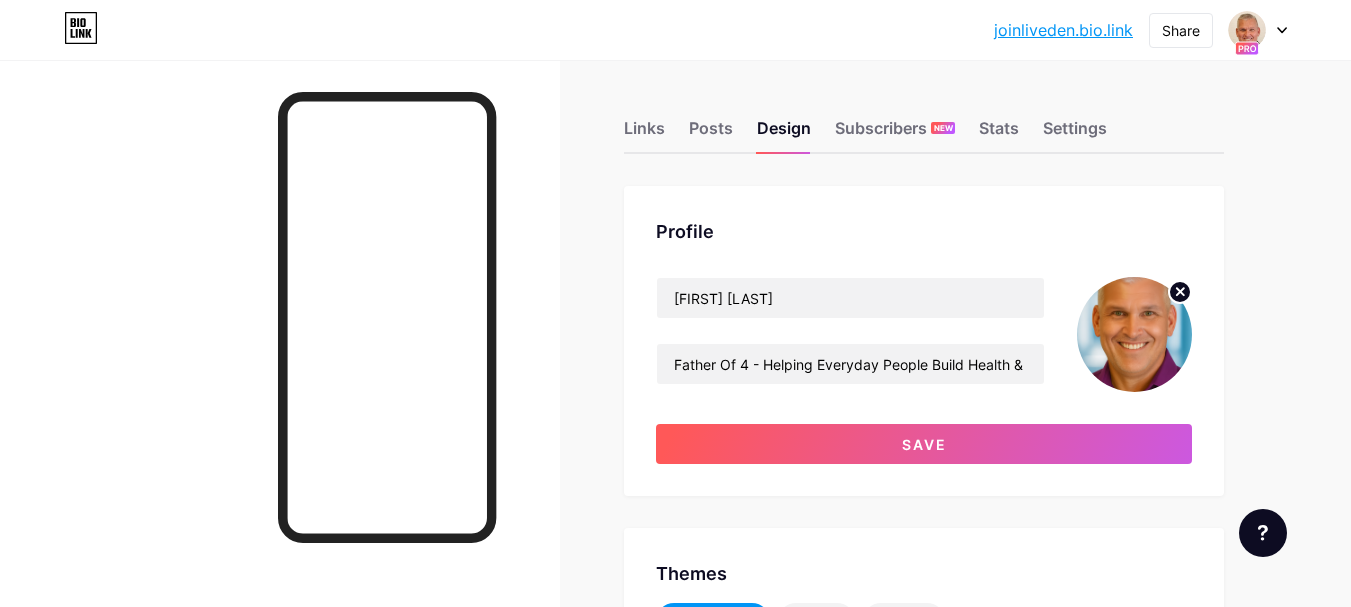 click 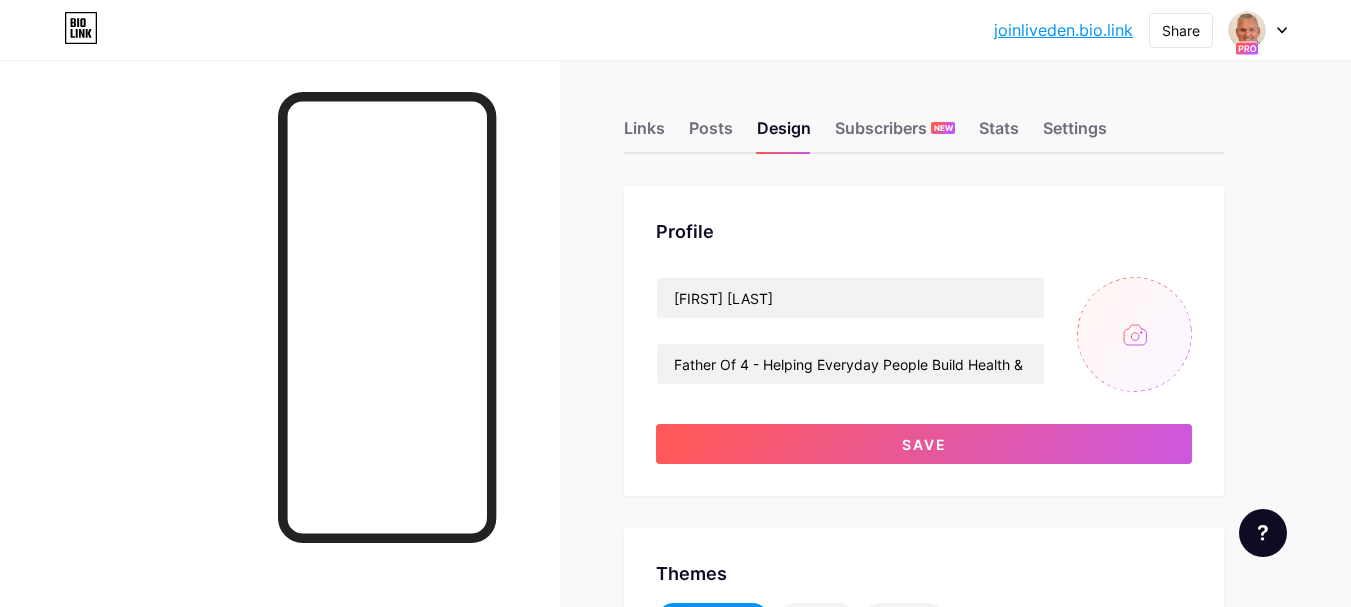 click at bounding box center [1134, 334] 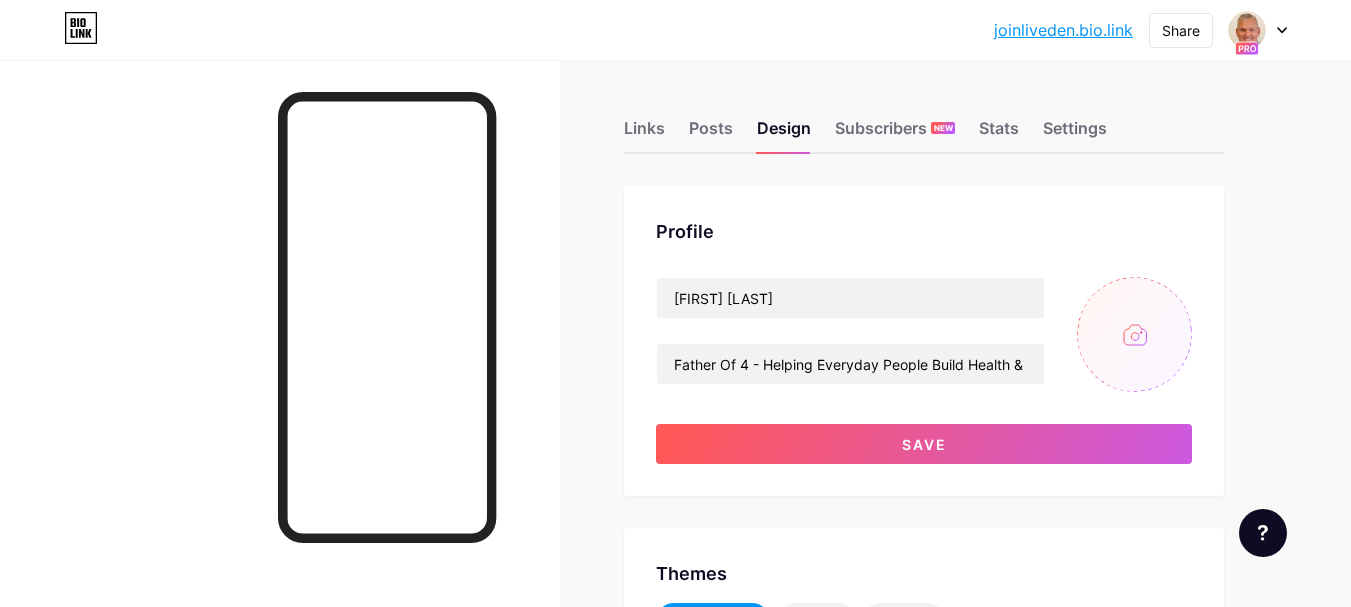 type on "C:\fakepath\1000037816.png" 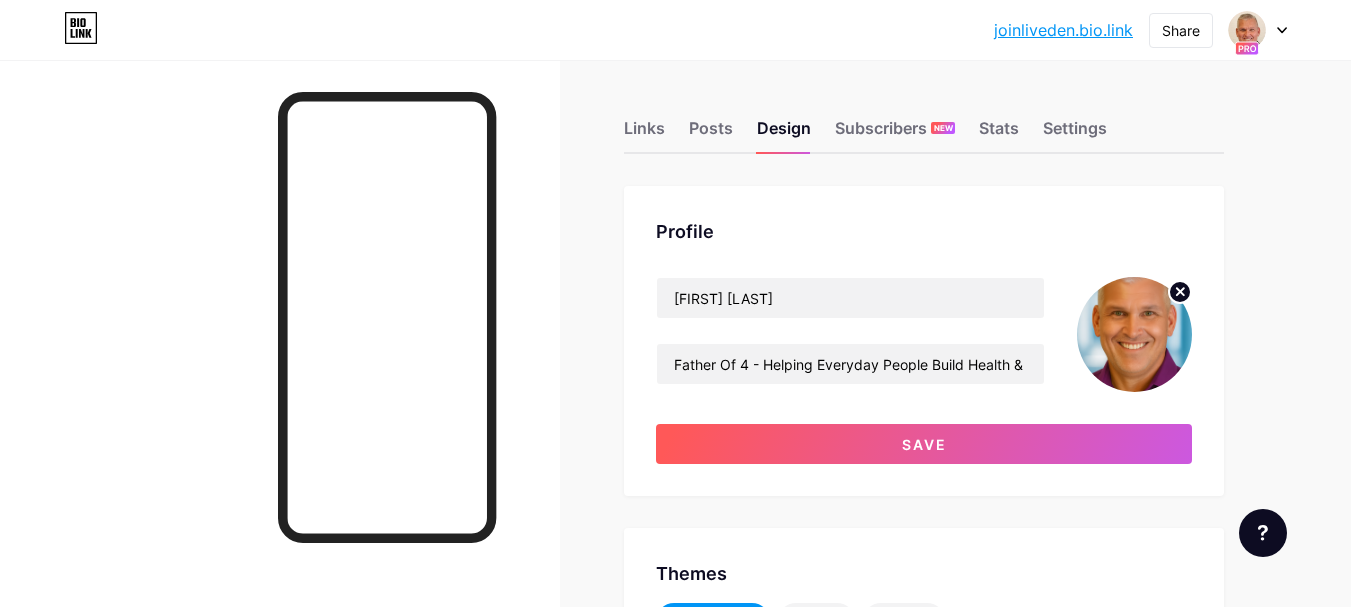 click 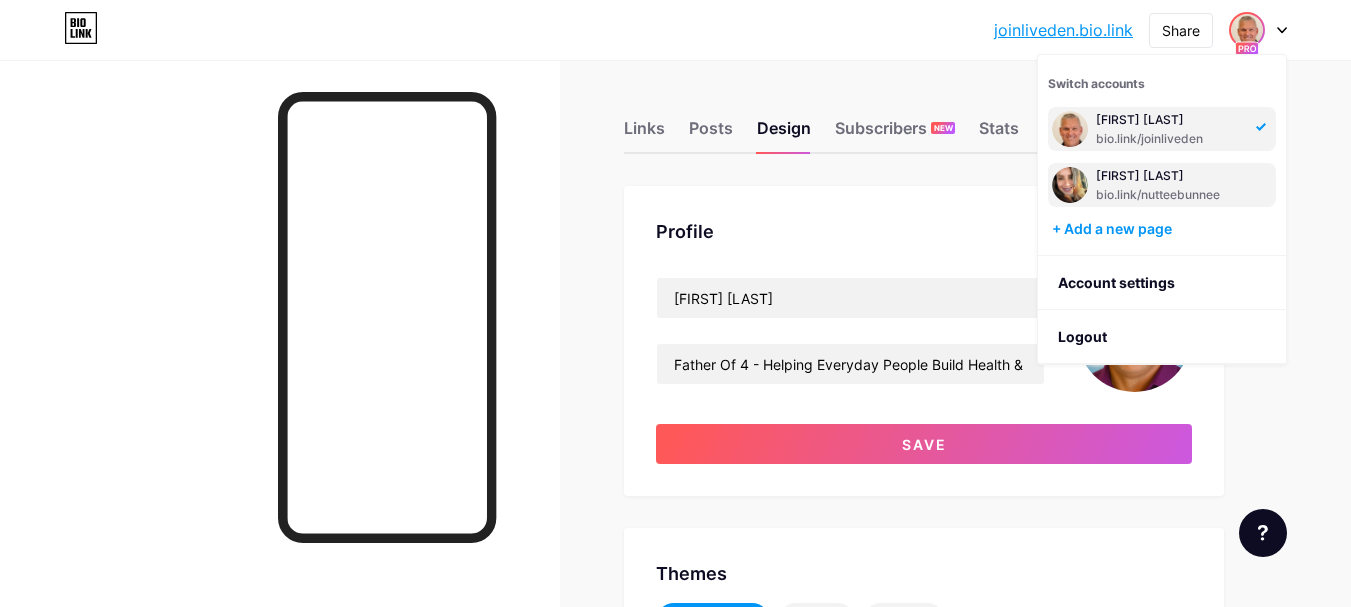 click on "bio.link/nutteebunnee" at bounding box center (1170, 195) 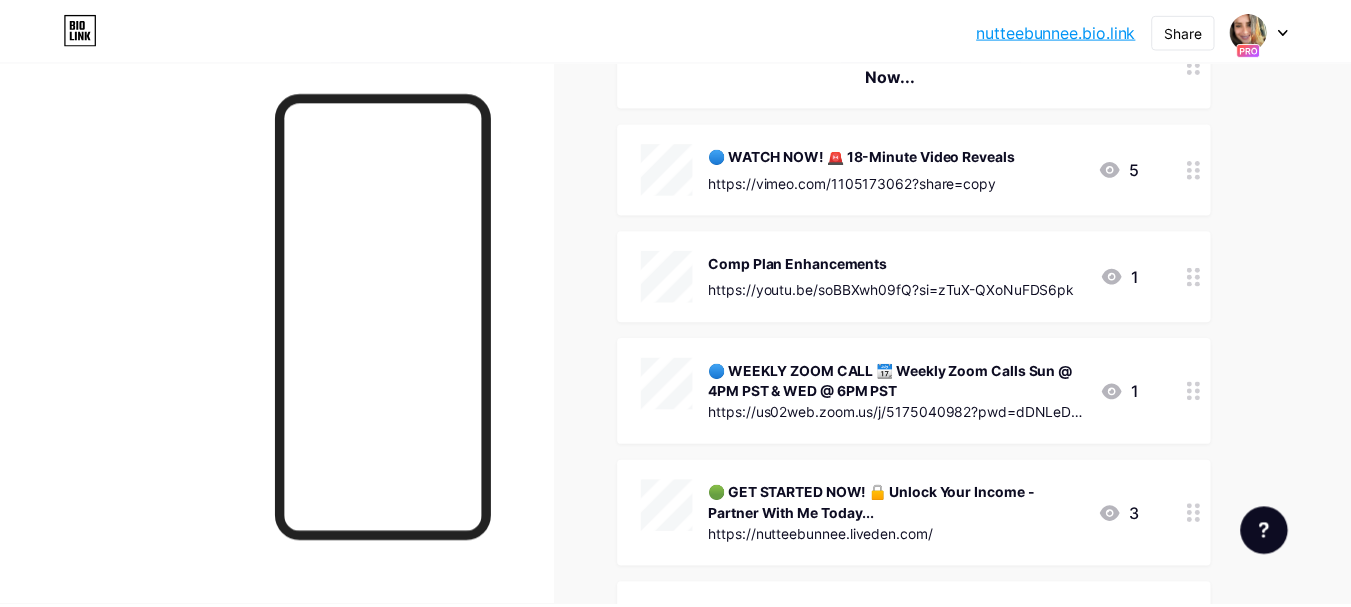 scroll, scrollTop: 0, scrollLeft: 0, axis: both 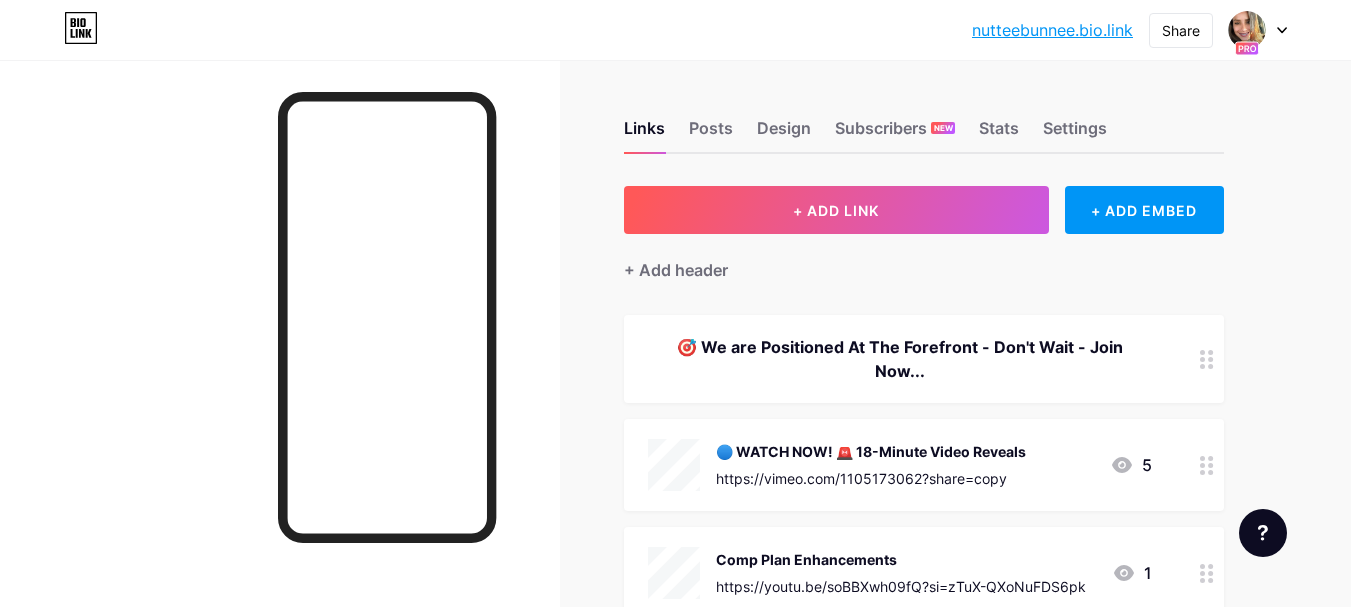 click on "instagram.com/[USERNAME]   [FIRST] [LAST]   bio.link/[USERNAME]       [FIRST] [LAST]   bio.link/[USERNAME]     + Add a new page        Account settings   Logout" at bounding box center [675, 30] 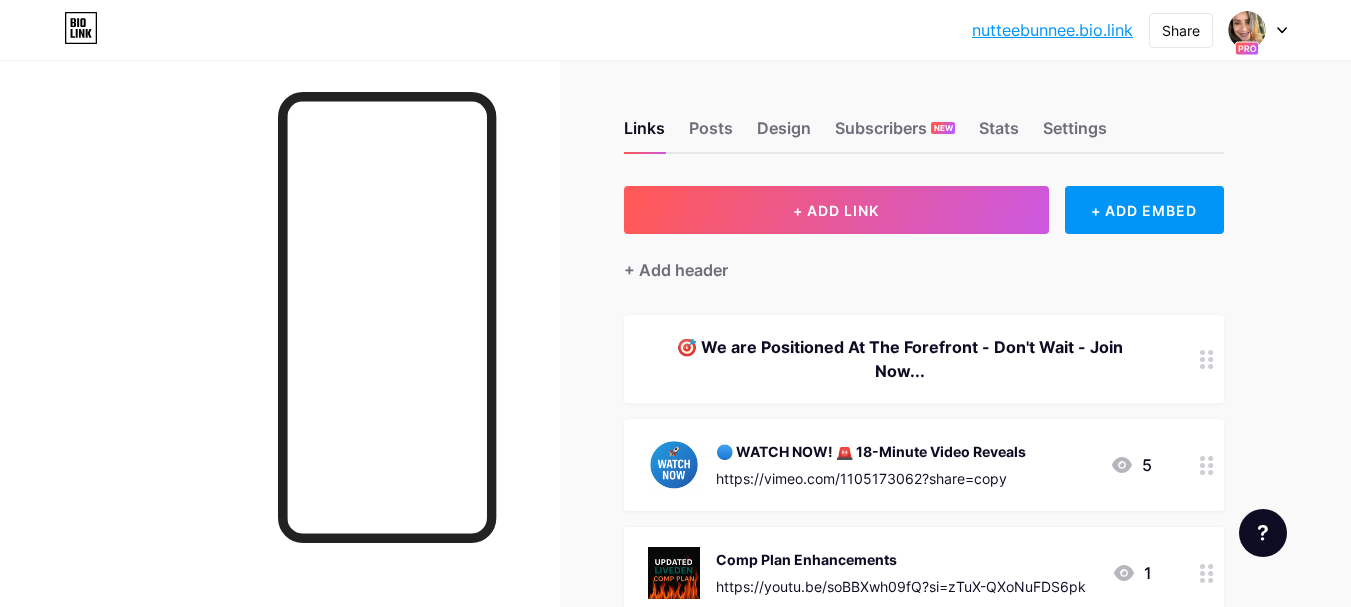 click 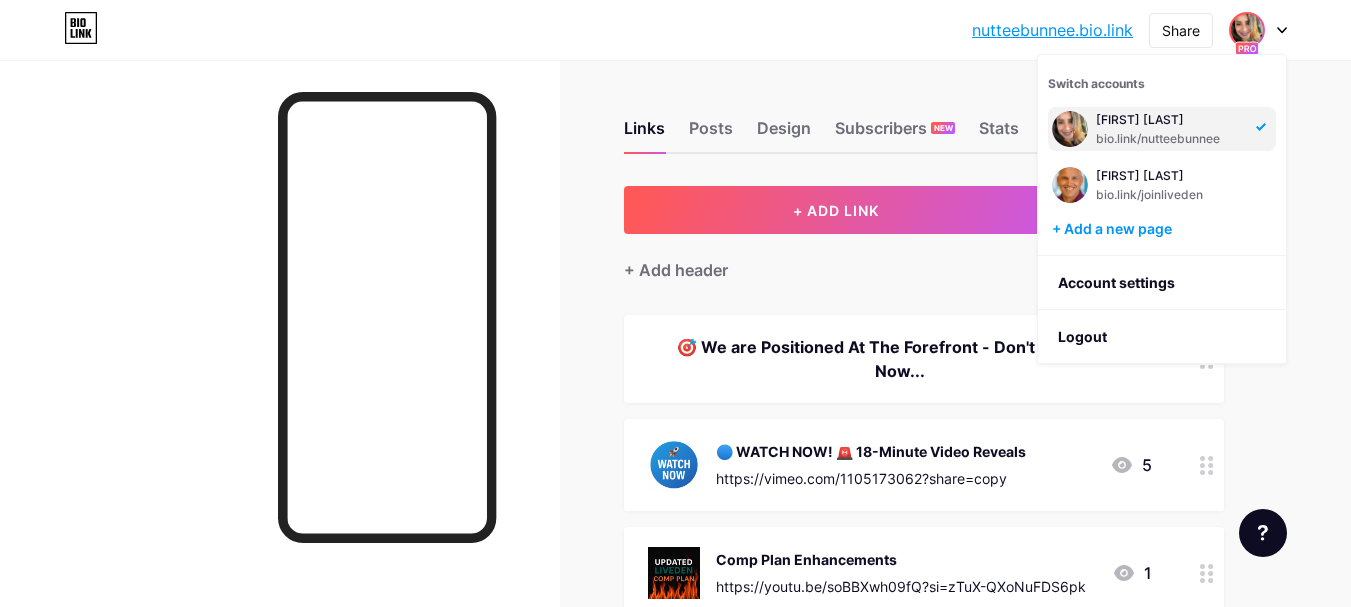 click on "nutteebunnee.bi...   nutteebunnee.bio.link   Share                     Switch accounts     Lynnette Gonzalez   bio.link/nutteebunnee       Glenn Dobson Jr.   bio.link/joinliveden     + Add a new page        Account settings   Logout" at bounding box center [675, 30] 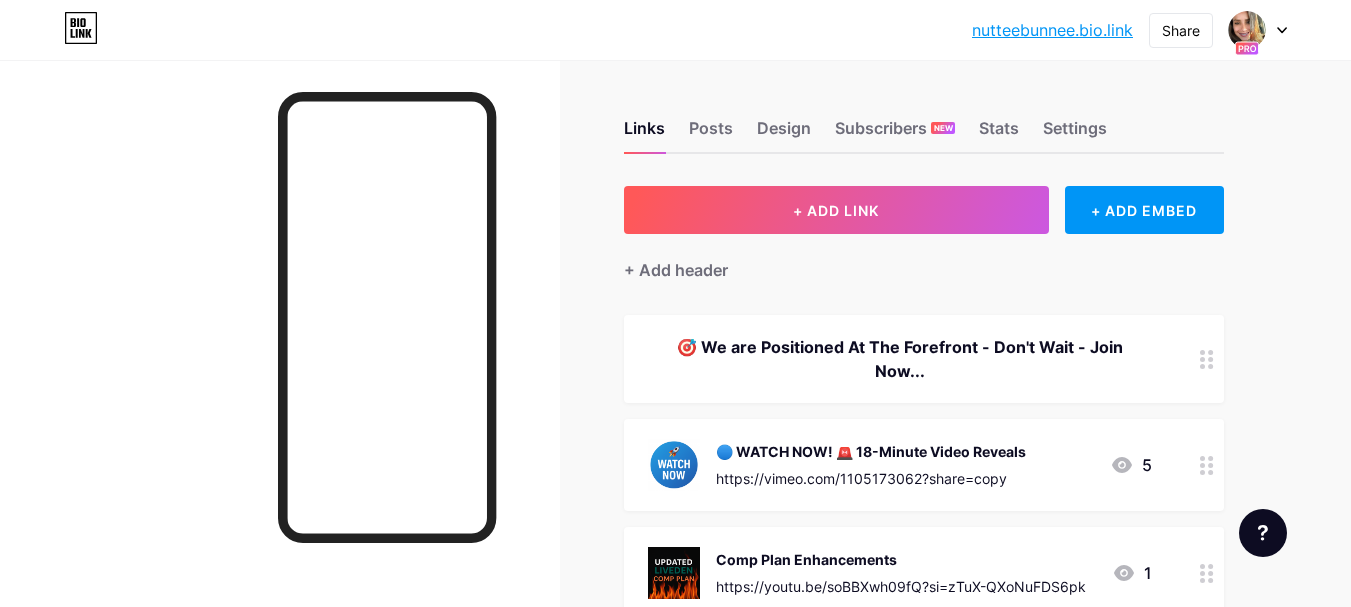 click at bounding box center [280, 363] 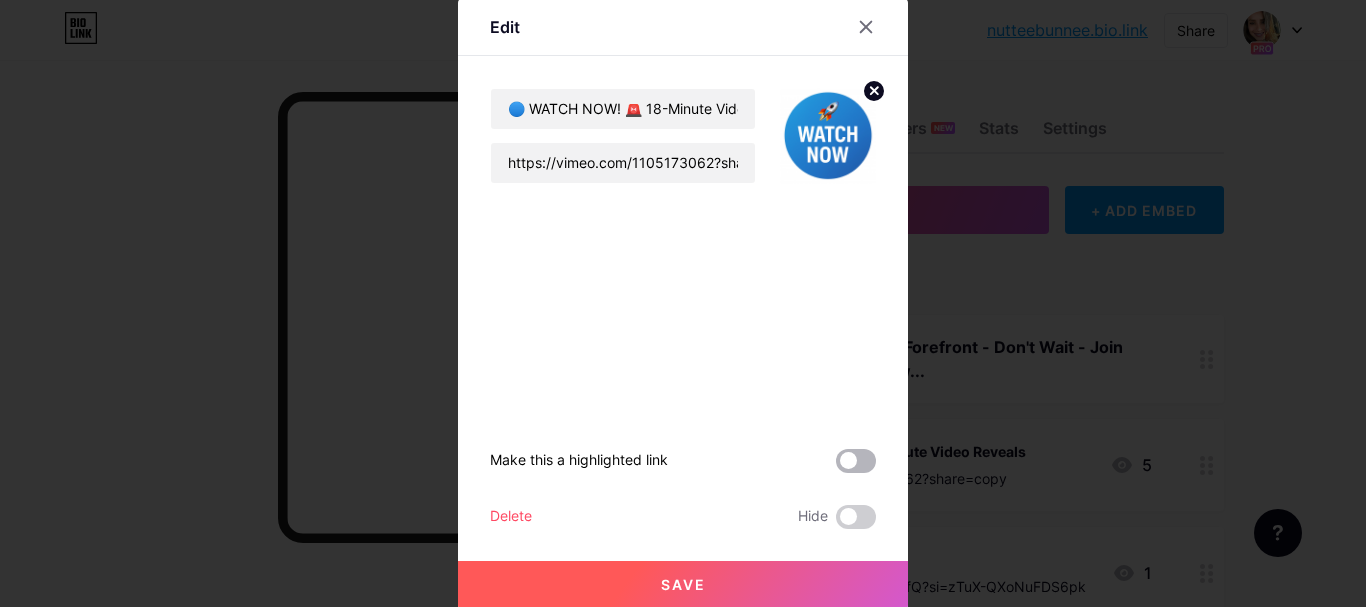 click at bounding box center [856, 461] 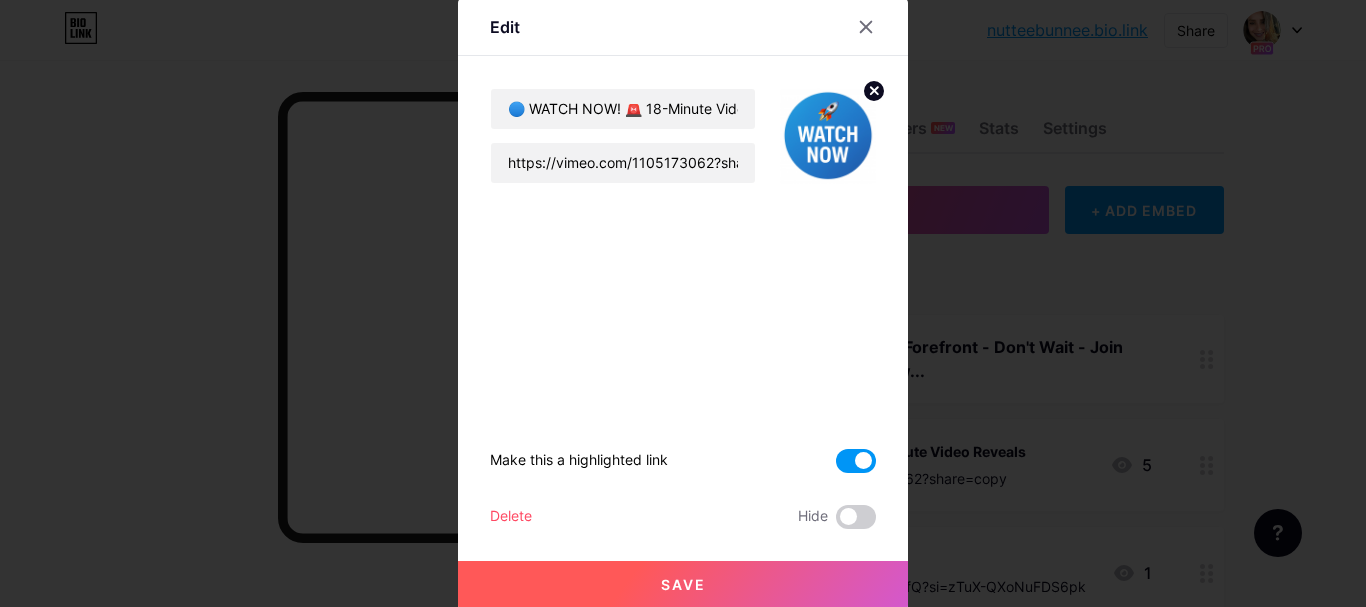 click on "Save" at bounding box center (683, 584) 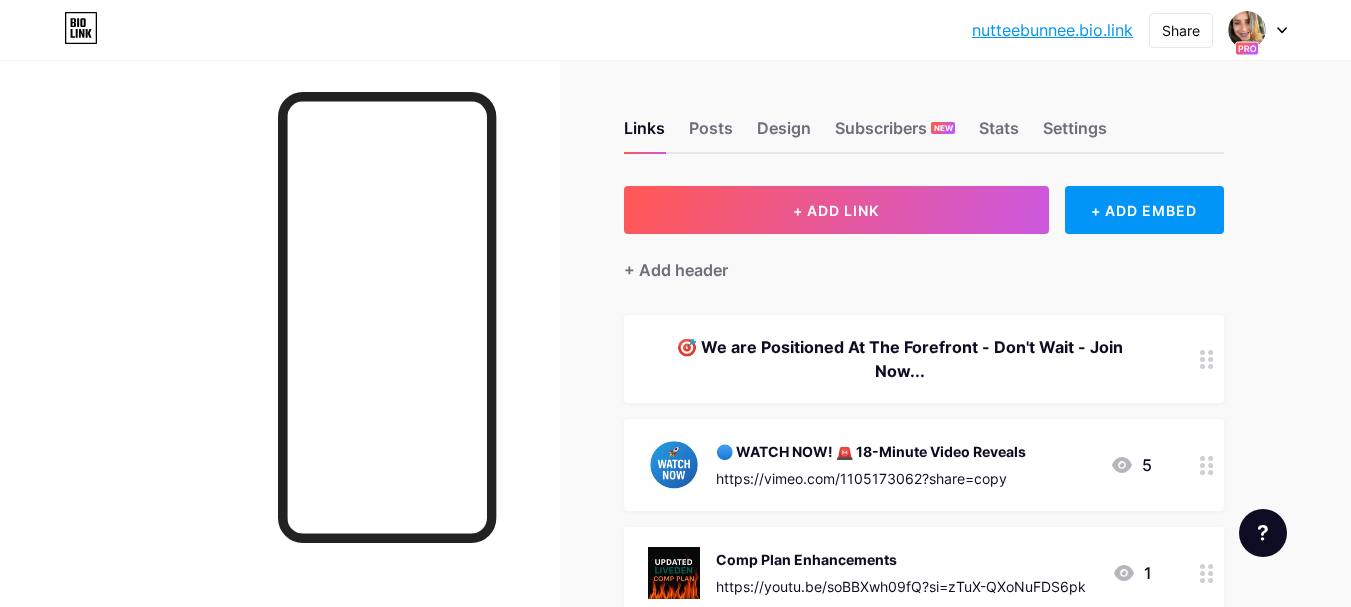 click 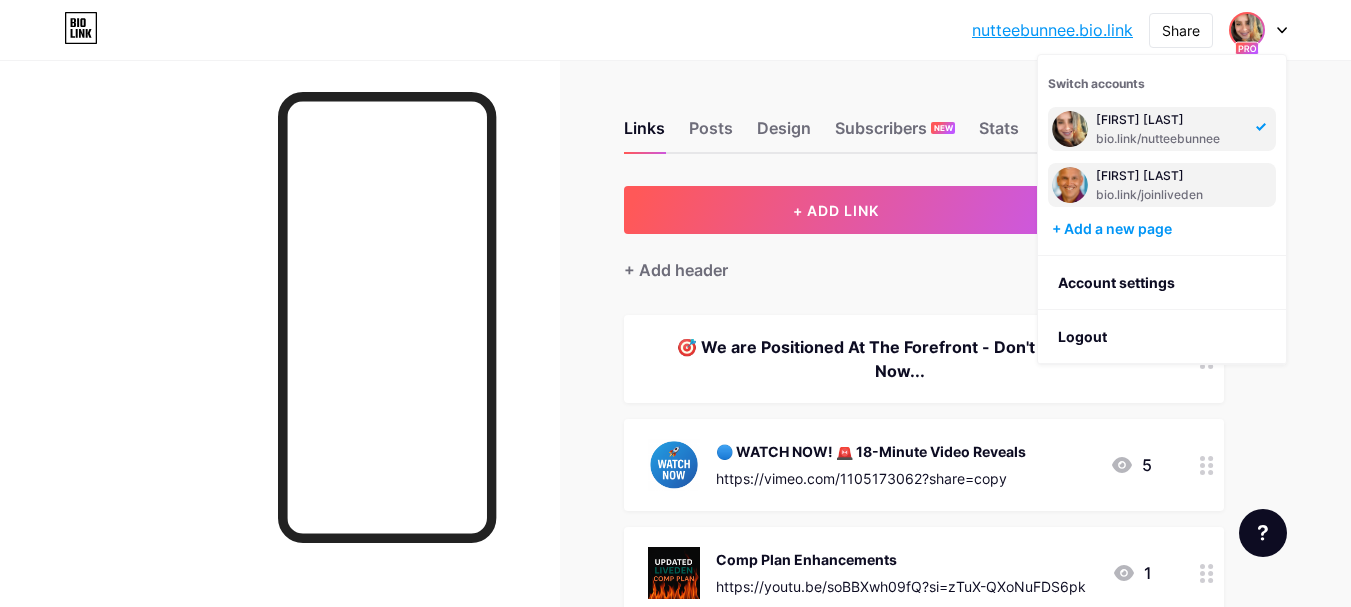 click on "[FIRST] [LAST]" at bounding box center [1170, 176] 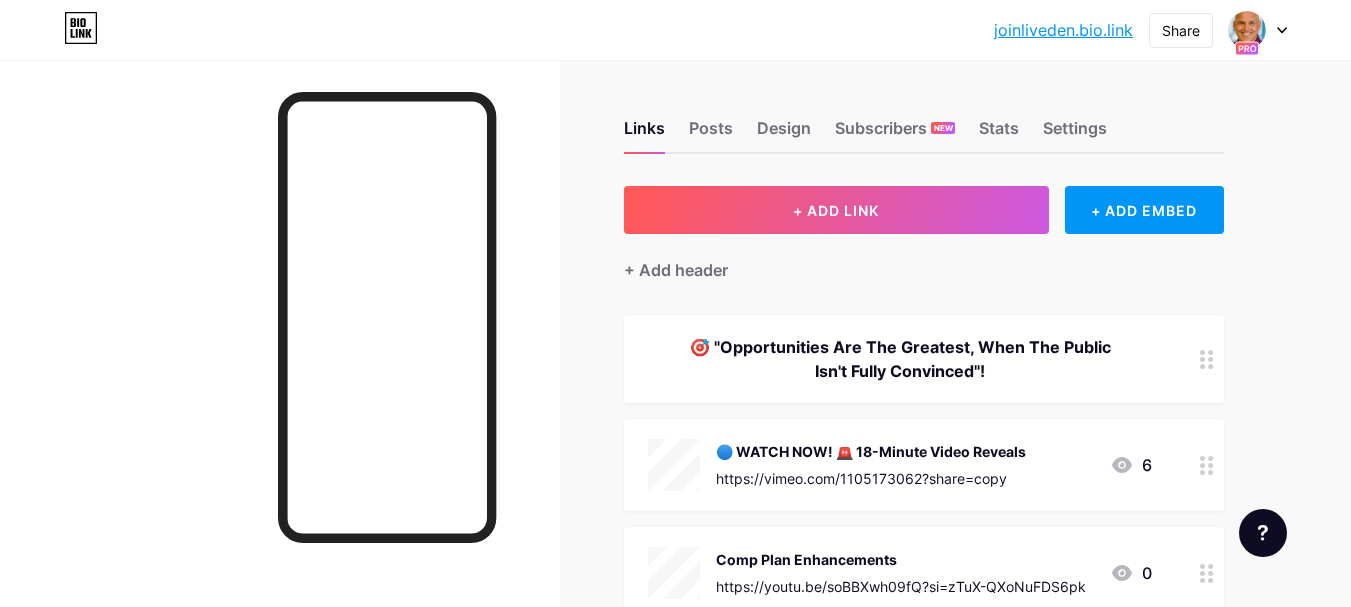 scroll, scrollTop: 0, scrollLeft: 0, axis: both 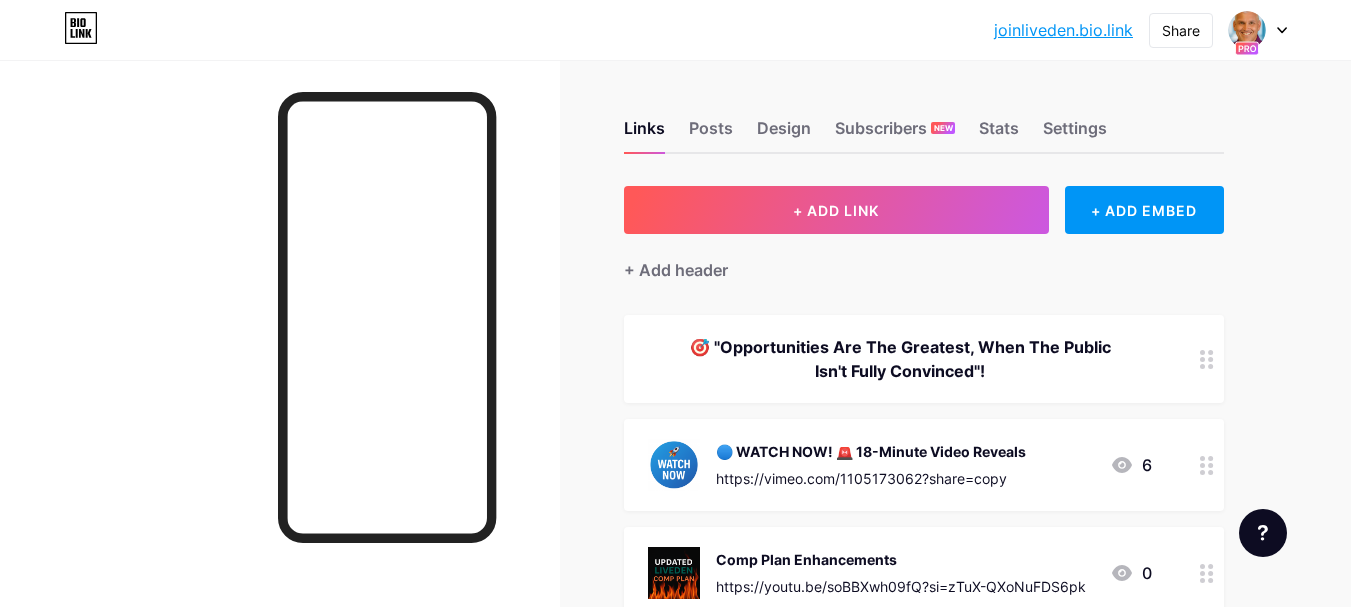 click on "🔵 WATCH NOW! 🚨 18-Minute Video Reveals
https://vimeo.com/1105173062?share=copy" at bounding box center [871, 465] 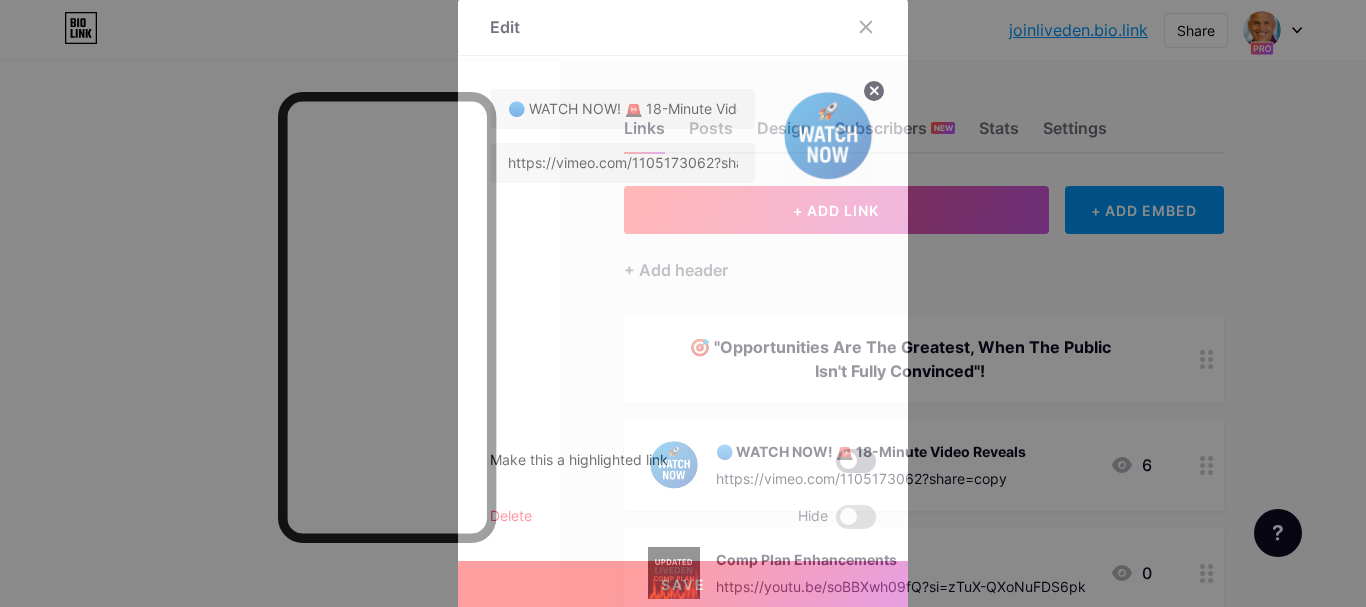 click at bounding box center [856, 461] 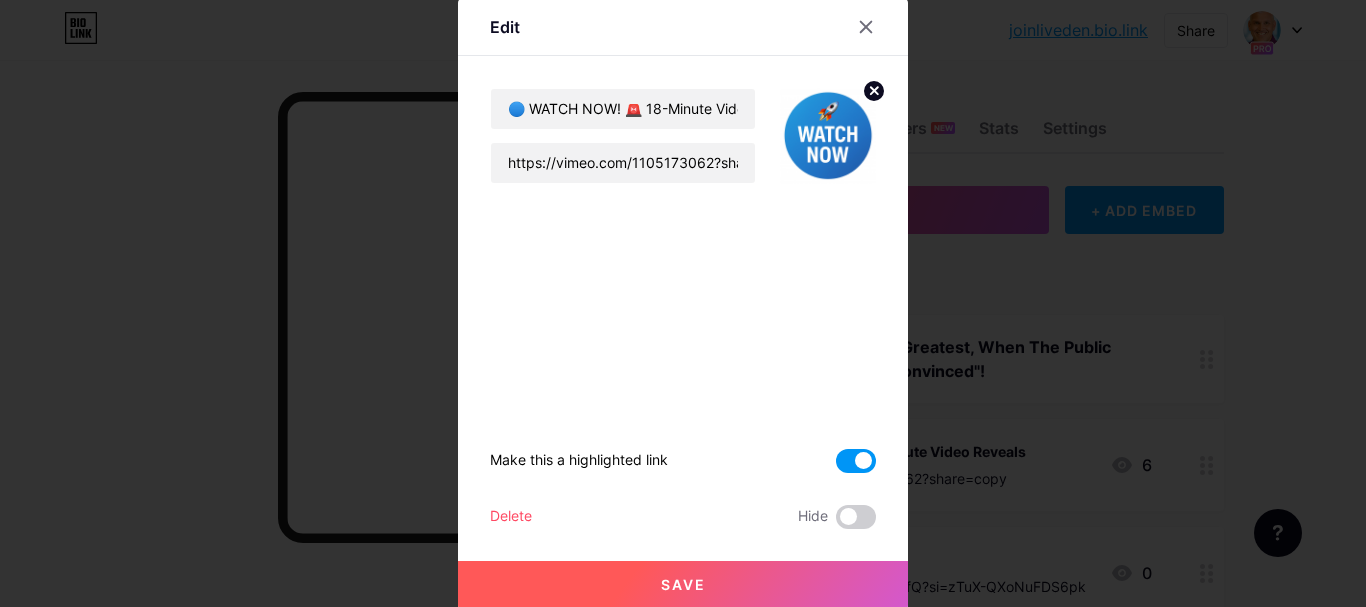 click on "Save" at bounding box center (683, 585) 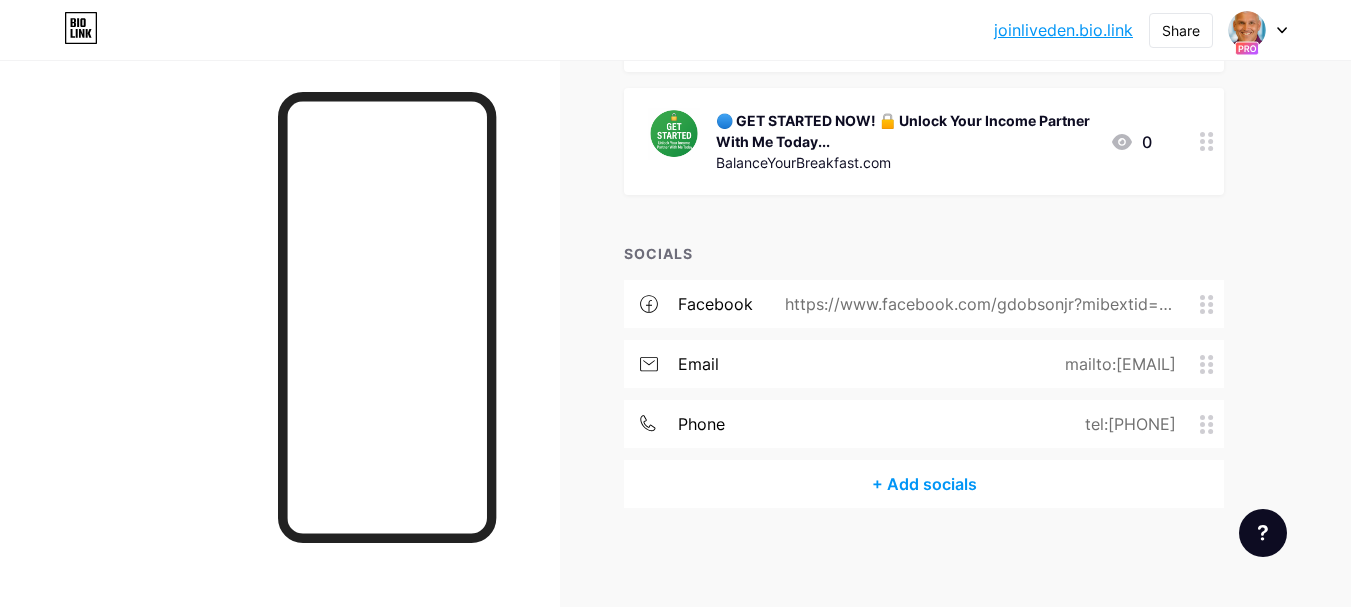 scroll, scrollTop: 0, scrollLeft: 0, axis: both 